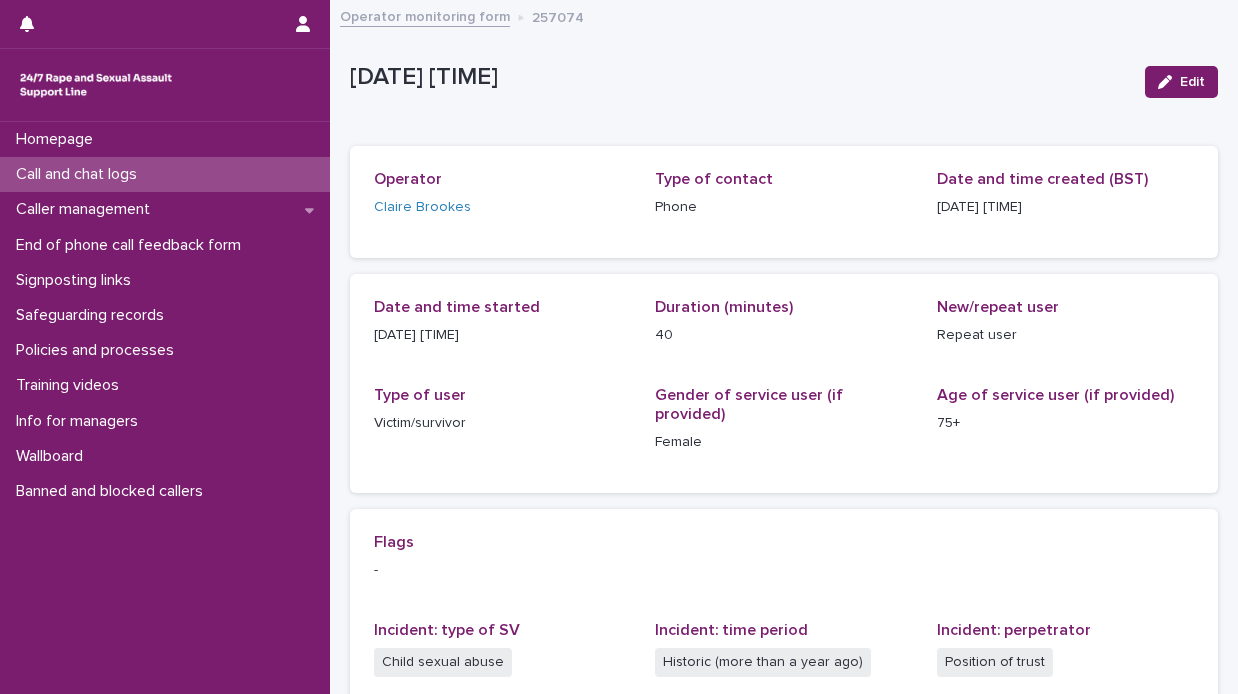 scroll, scrollTop: 0, scrollLeft: 0, axis: both 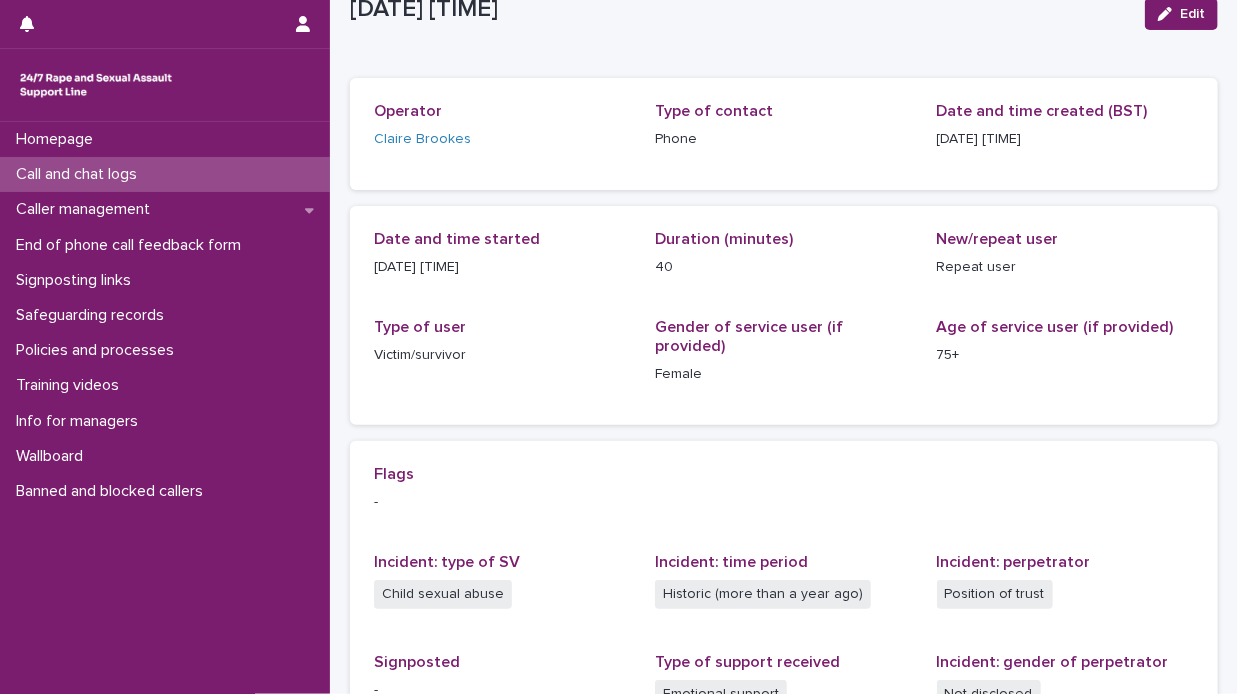 drag, startPoint x: 0, startPoint y: 0, endPoint x: 177, endPoint y: 169, distance: 244.72433 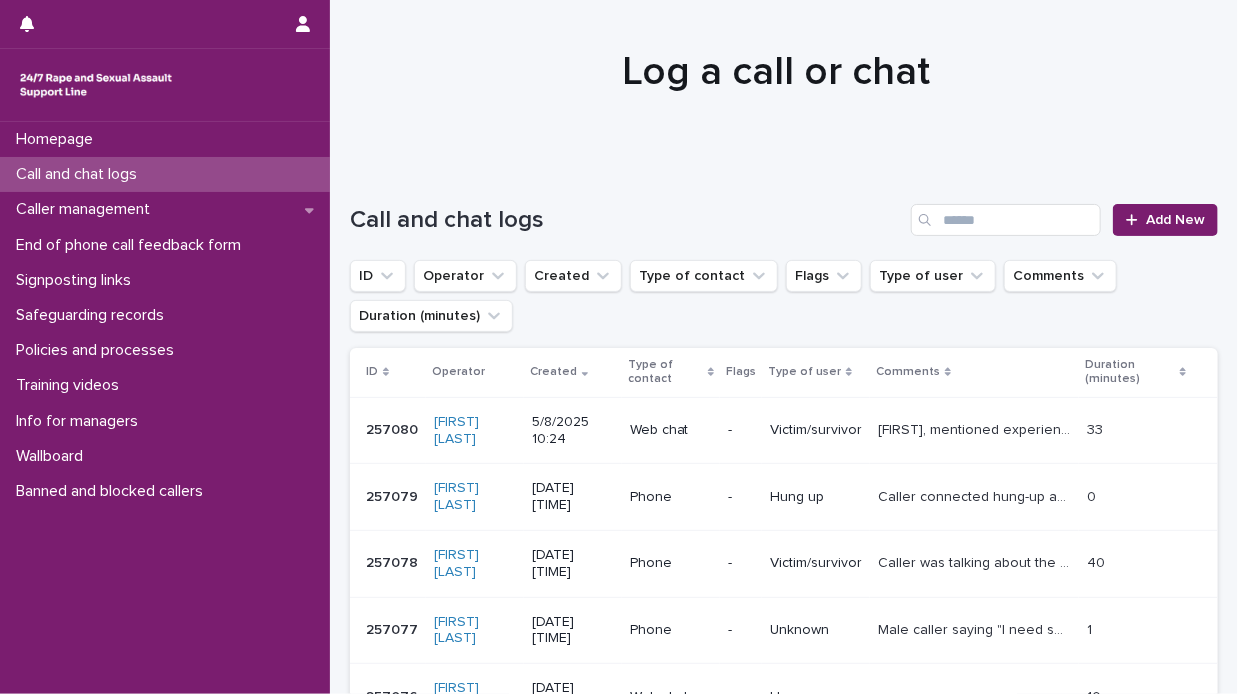 scroll, scrollTop: 0, scrollLeft: 0, axis: both 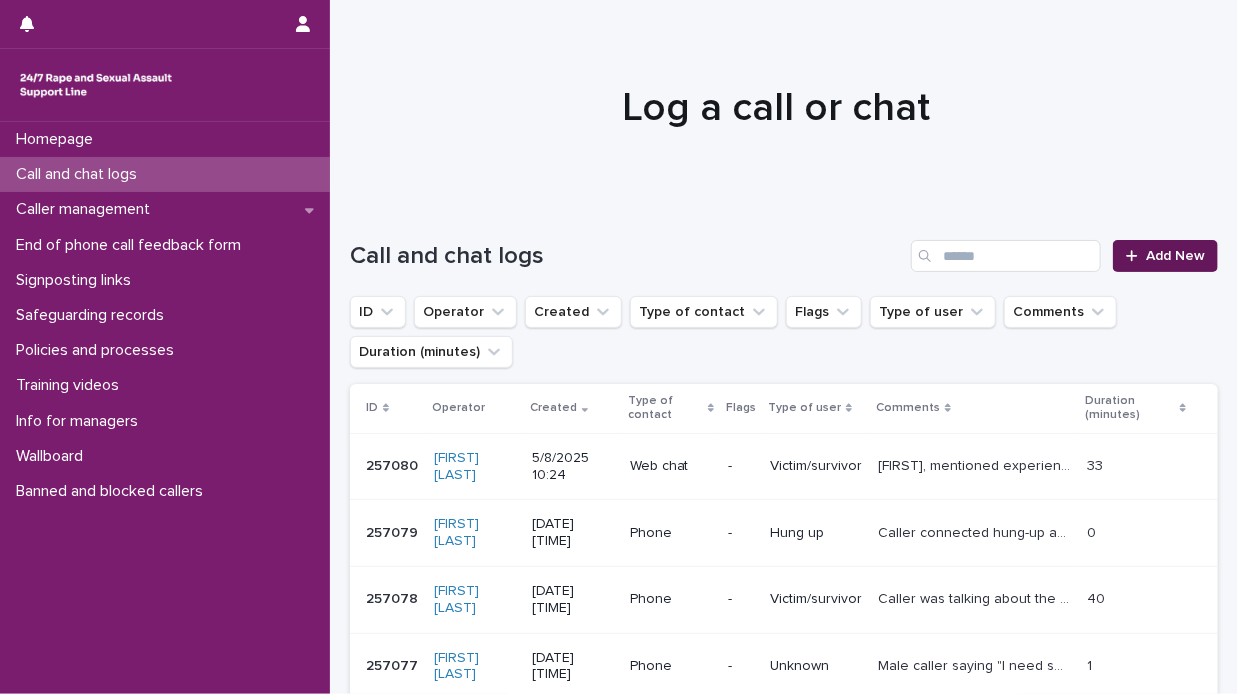 click on "Add New" at bounding box center [1175, 256] 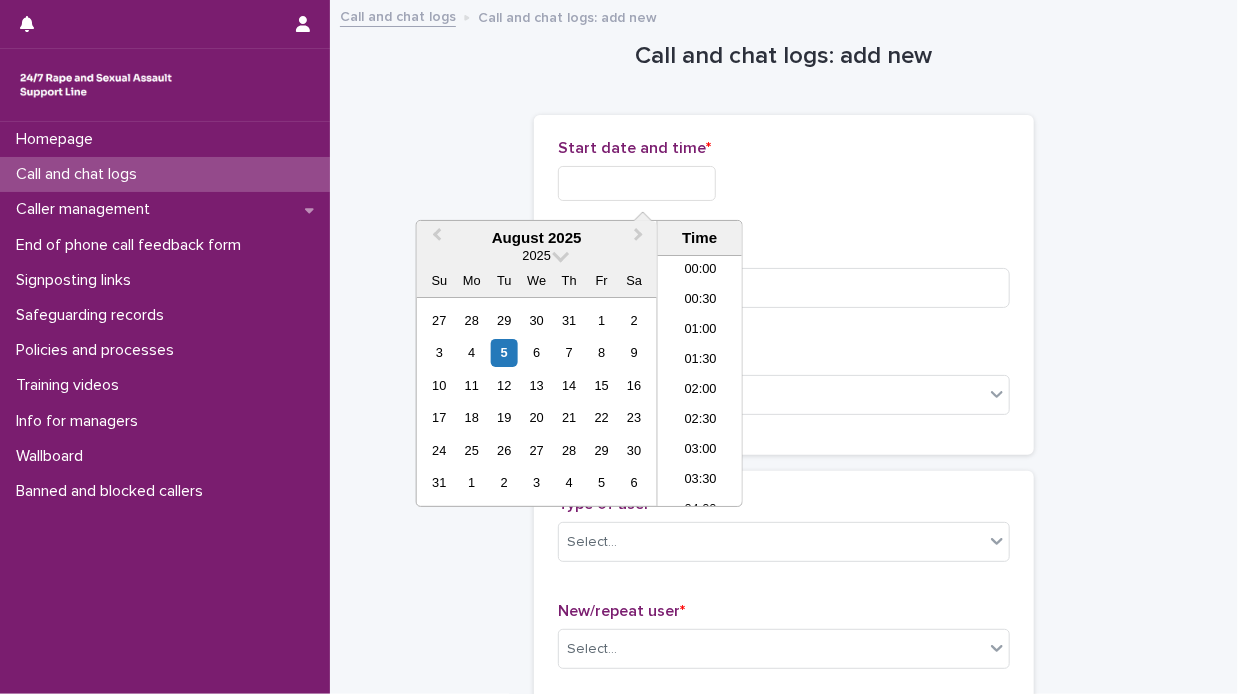 click at bounding box center [637, 183] 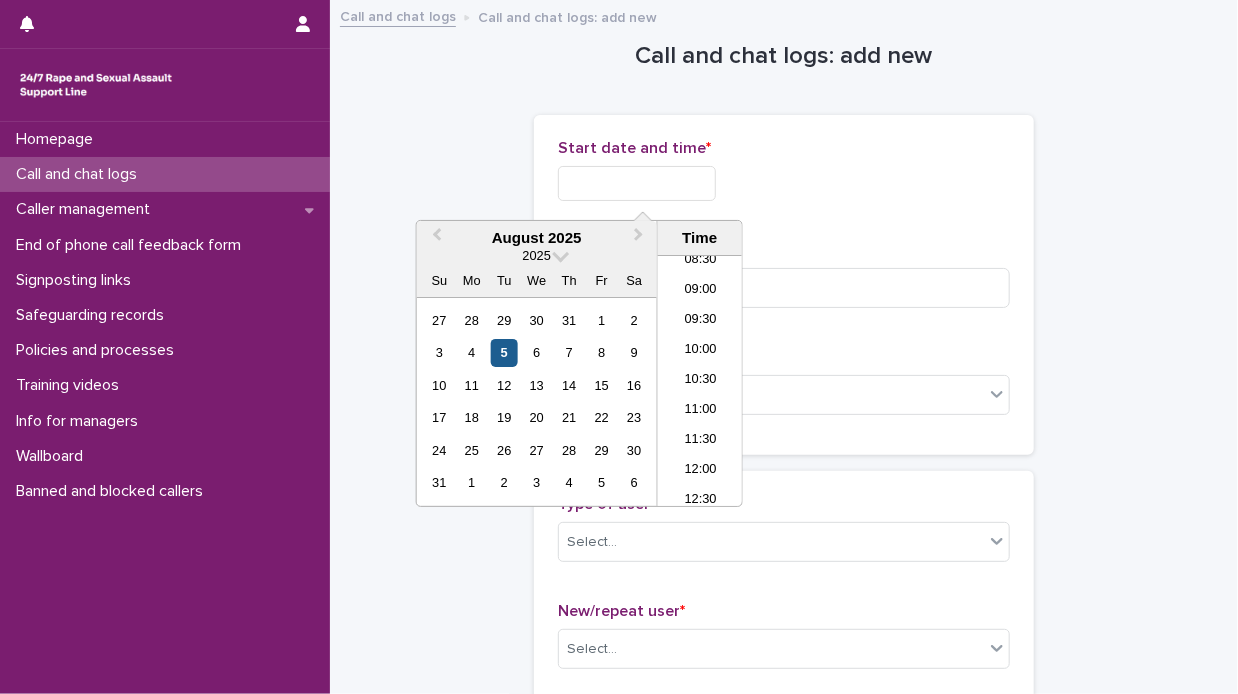 click on "5" at bounding box center [504, 352] 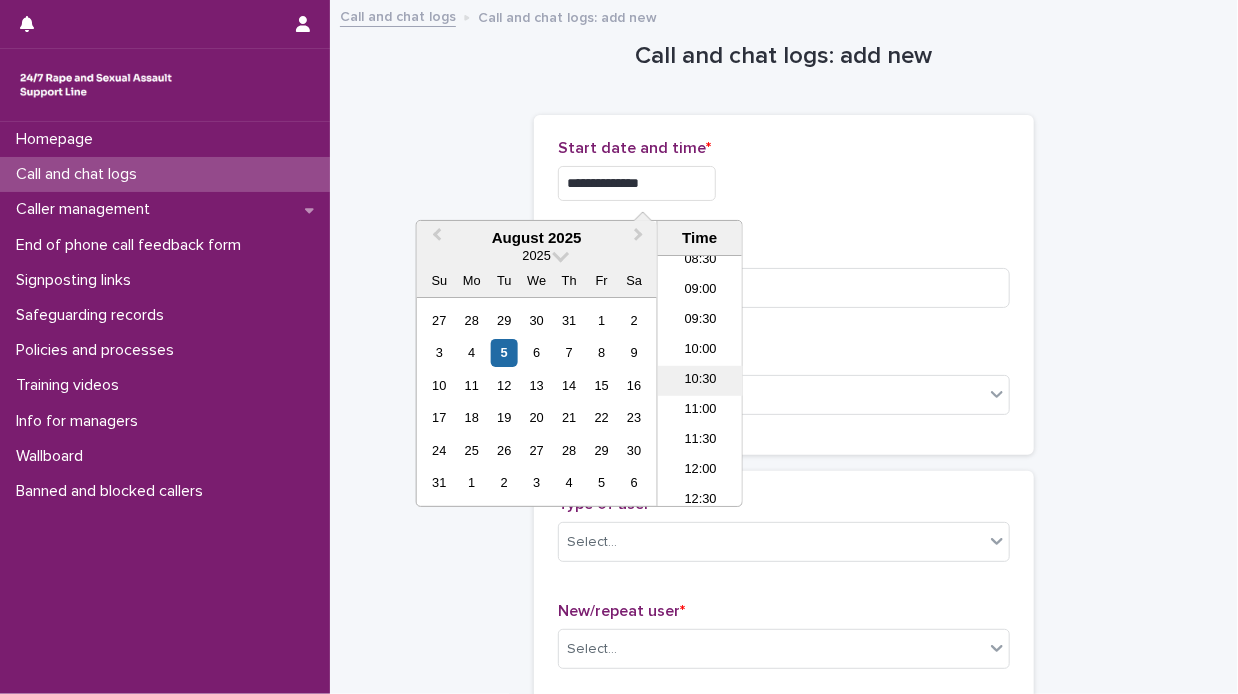 click on "10:30" at bounding box center (700, 381) 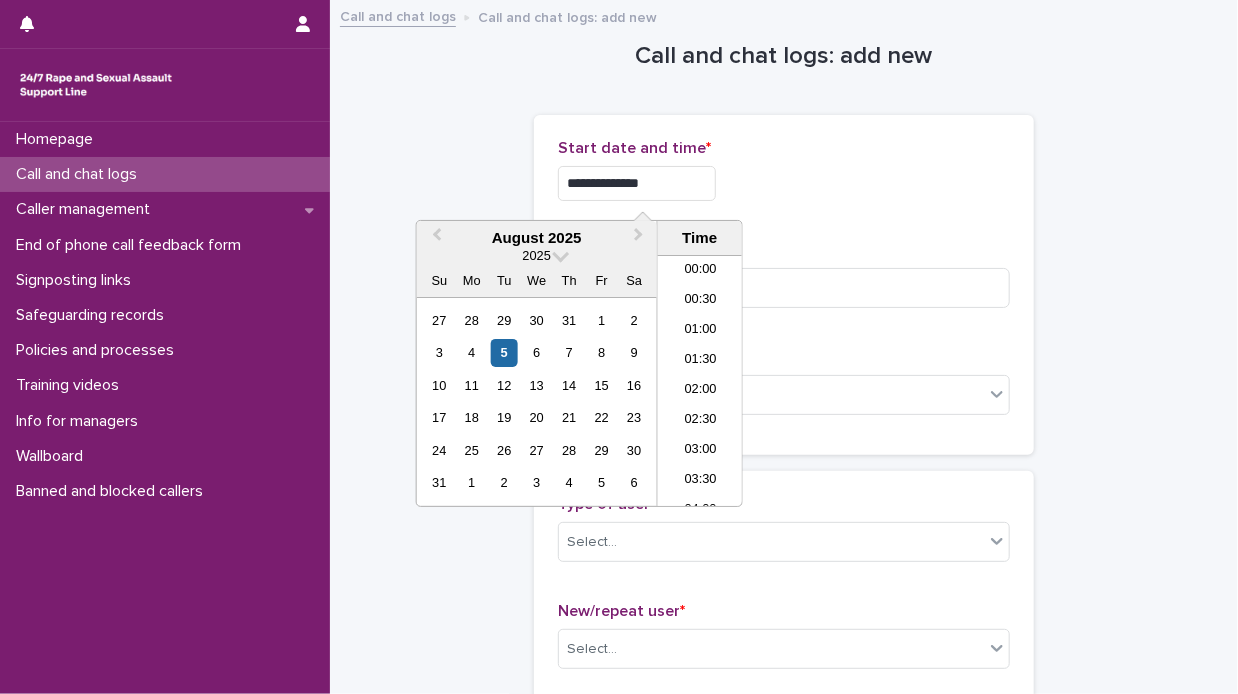 click on "**********" at bounding box center [637, 183] 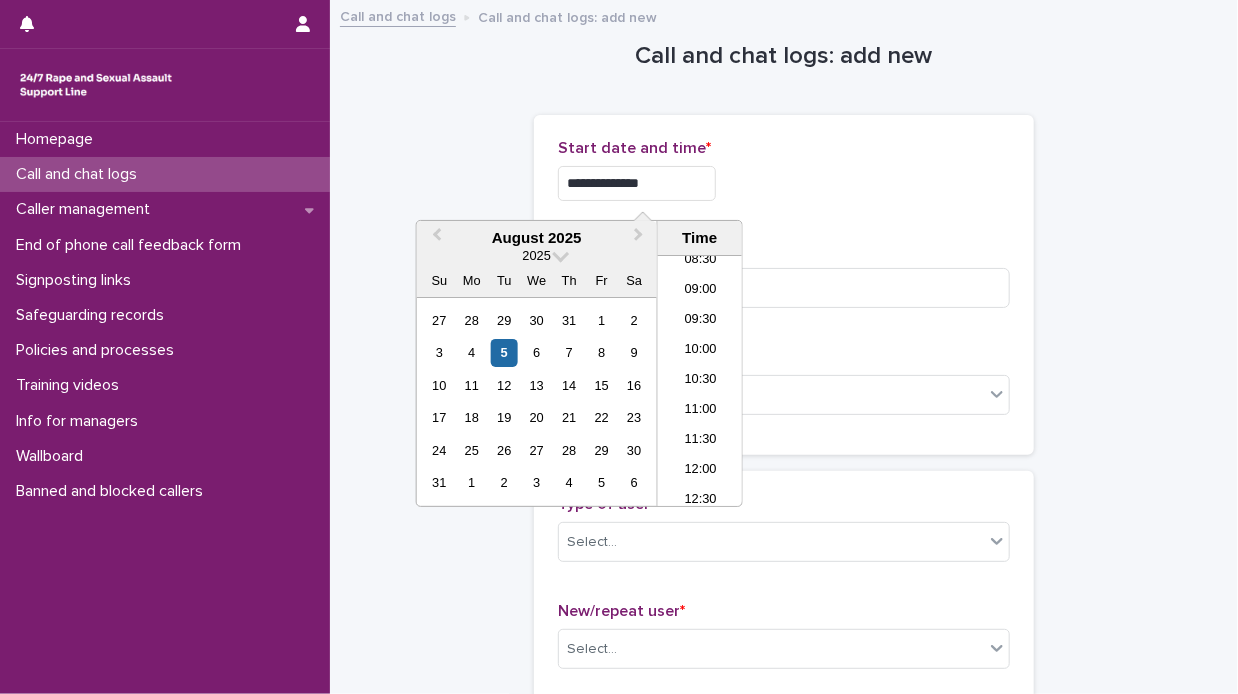 type on "**********" 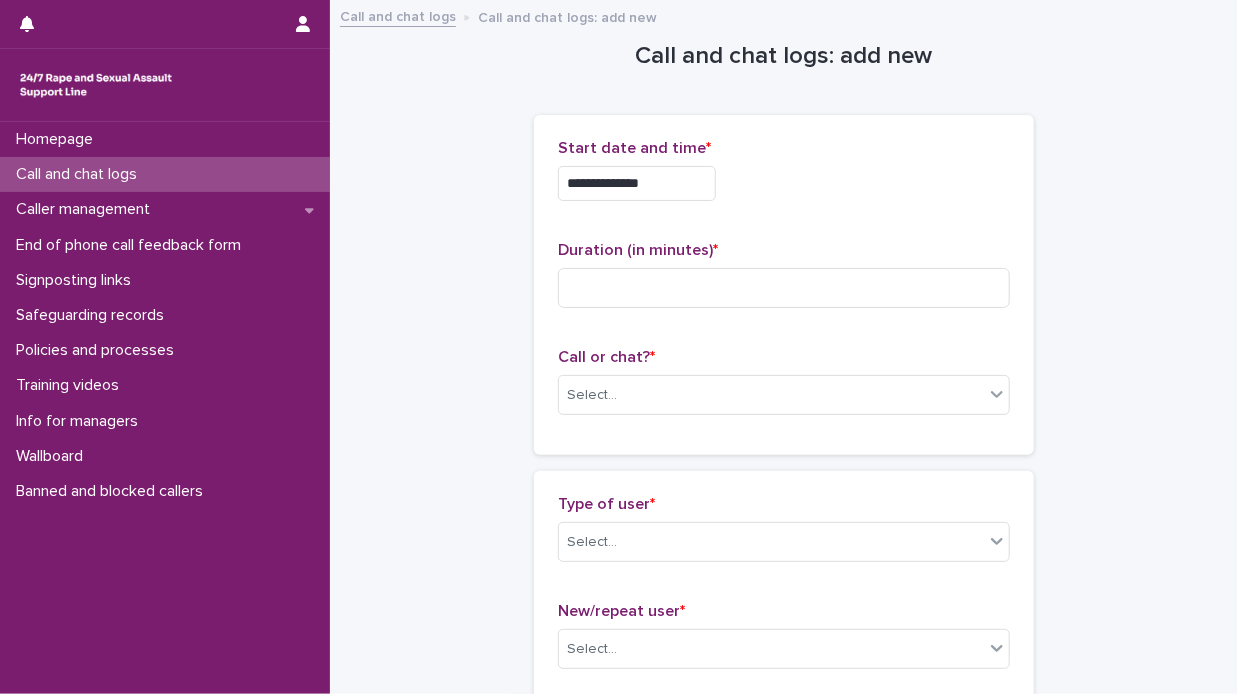 click on "**********" at bounding box center [784, 183] 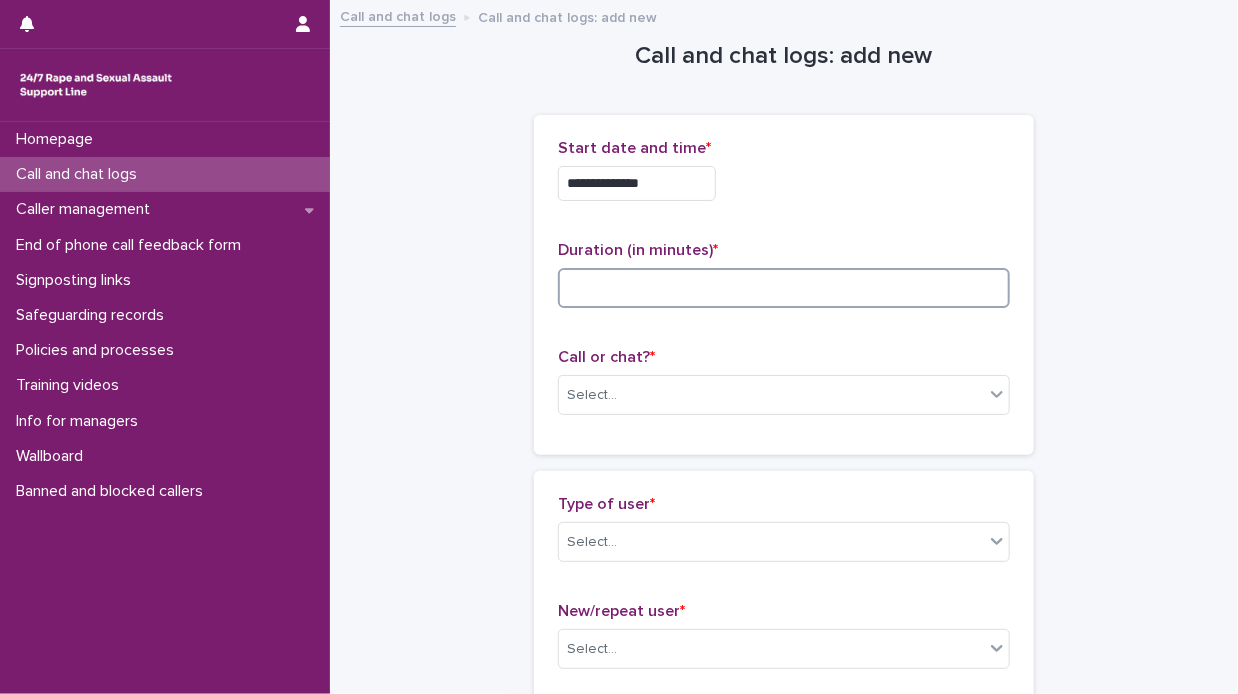 click at bounding box center (784, 288) 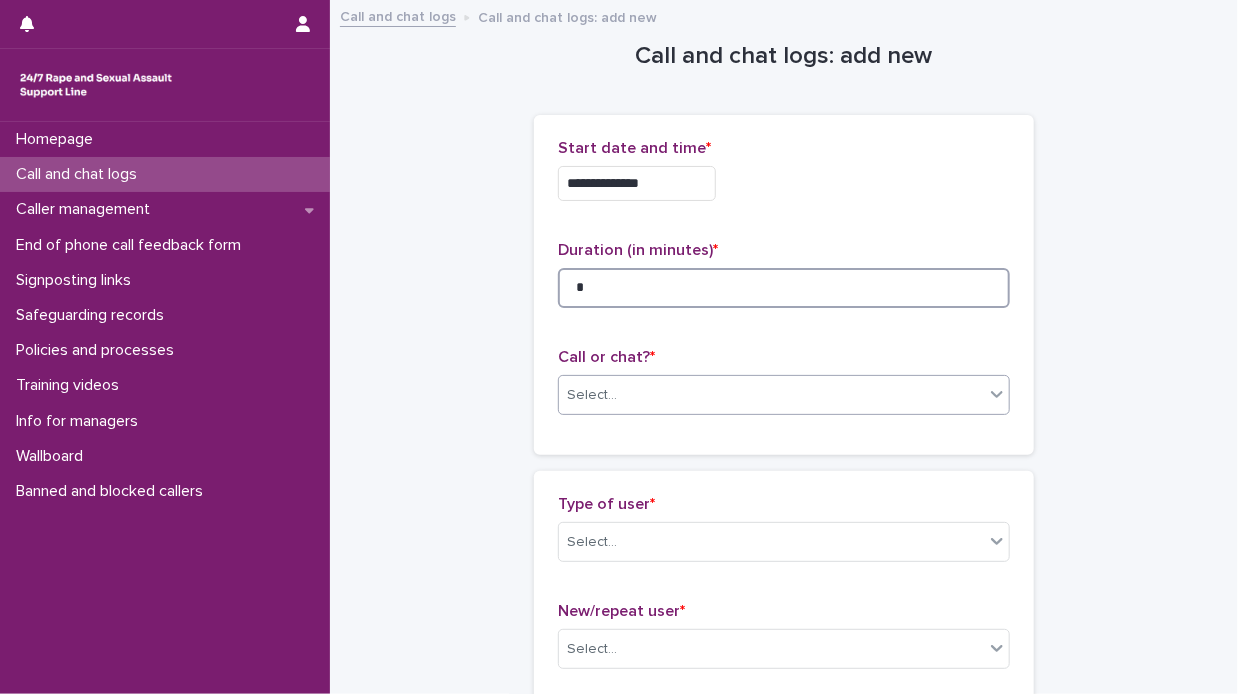 type on "*" 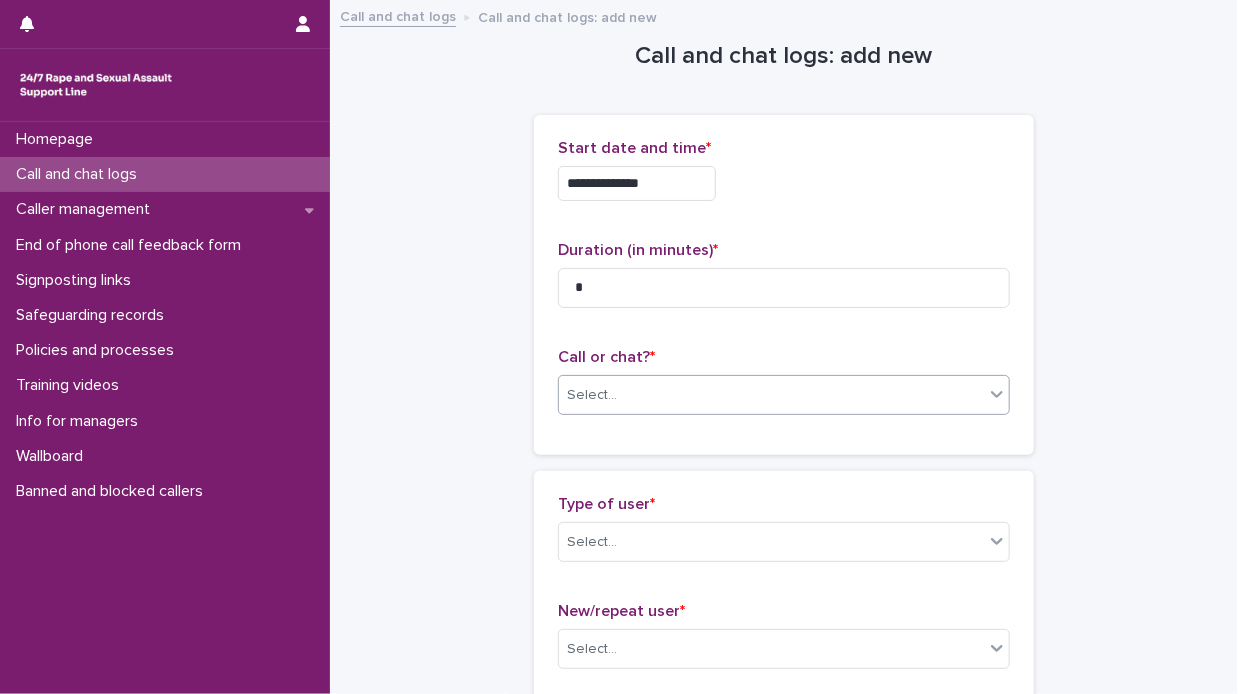 click 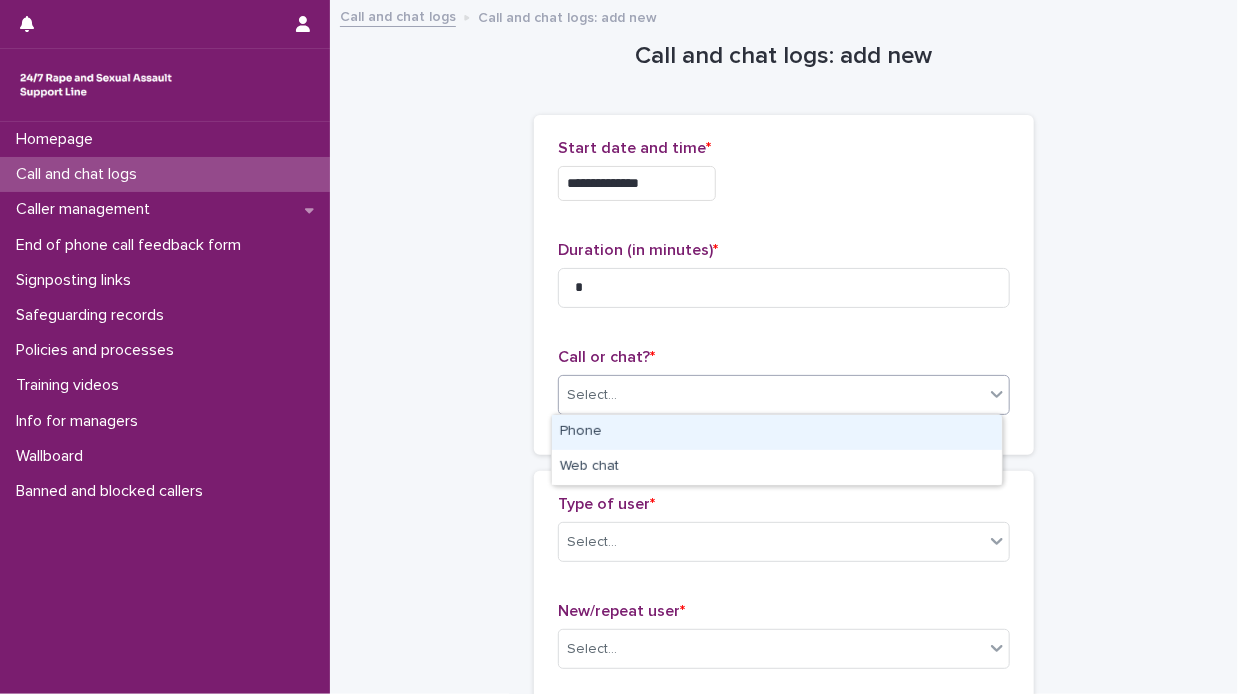 click on "Phone" at bounding box center (777, 432) 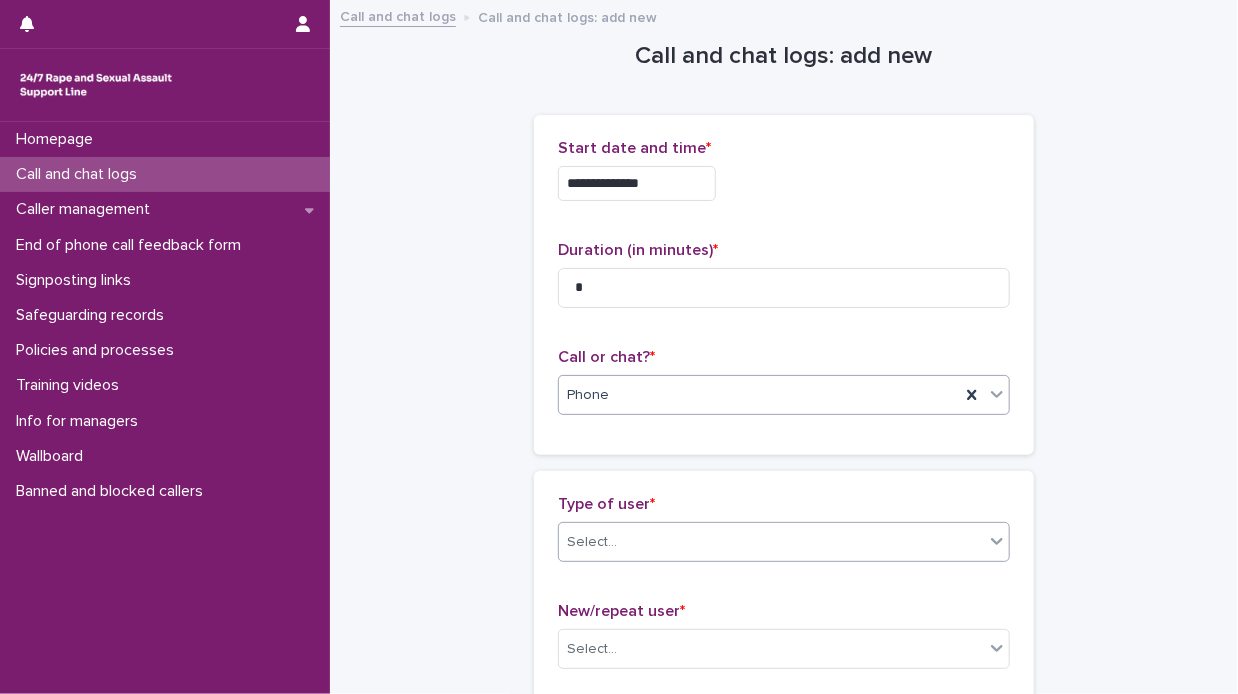 click 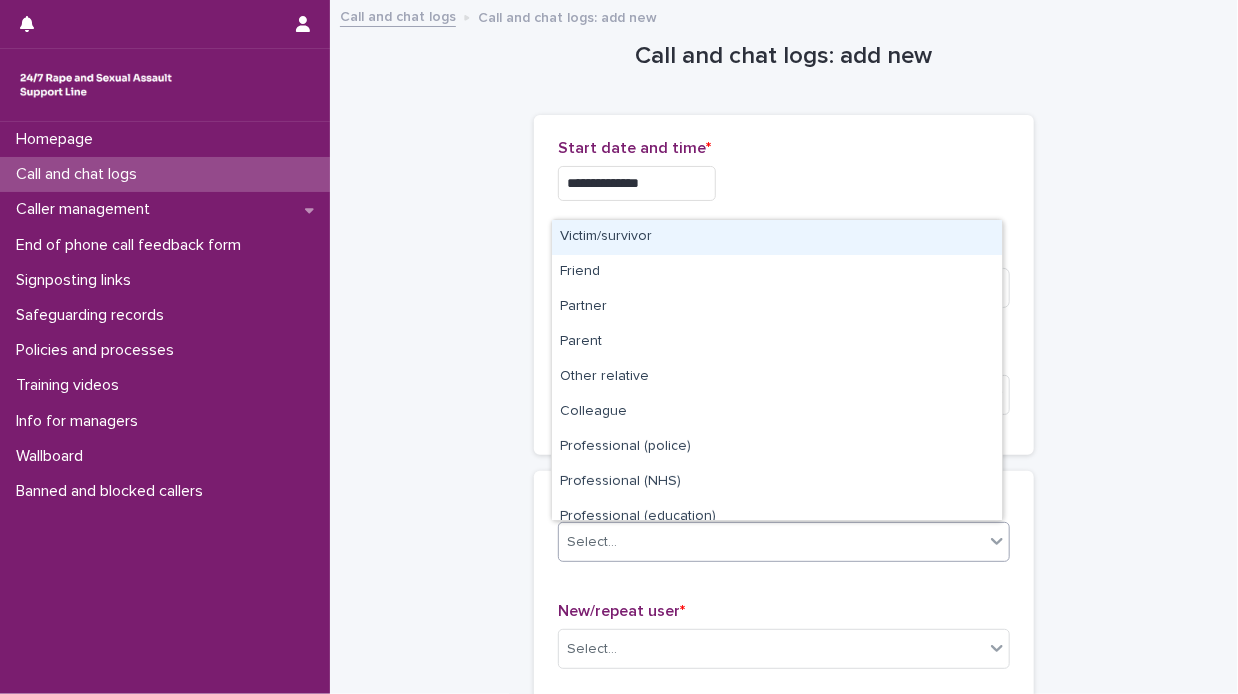 scroll, scrollTop: 224, scrollLeft: 0, axis: vertical 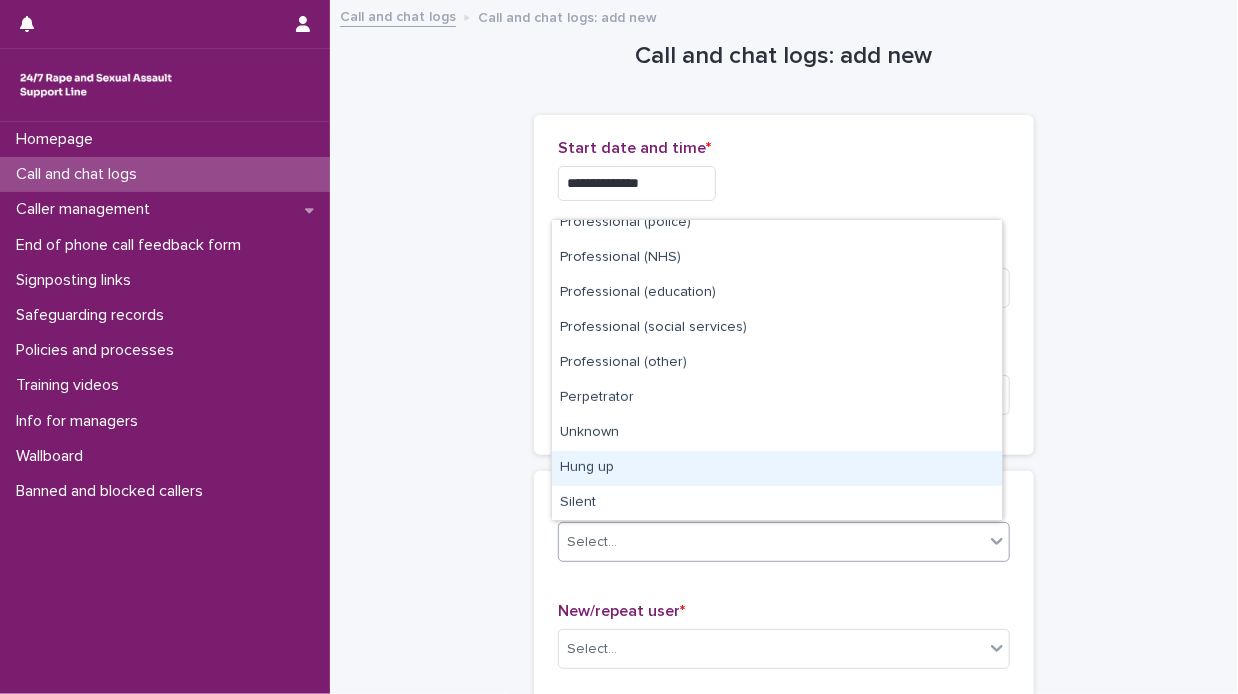 click on "Hung up" at bounding box center [777, 468] 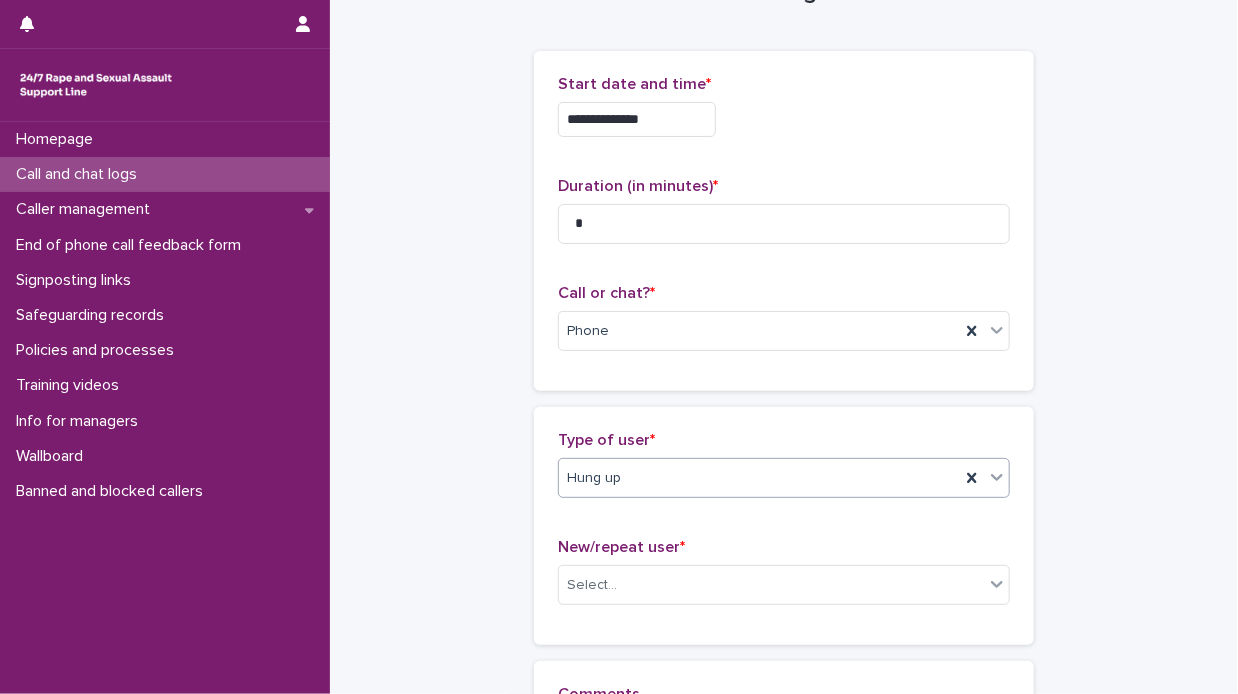 scroll, scrollTop: 100, scrollLeft: 0, axis: vertical 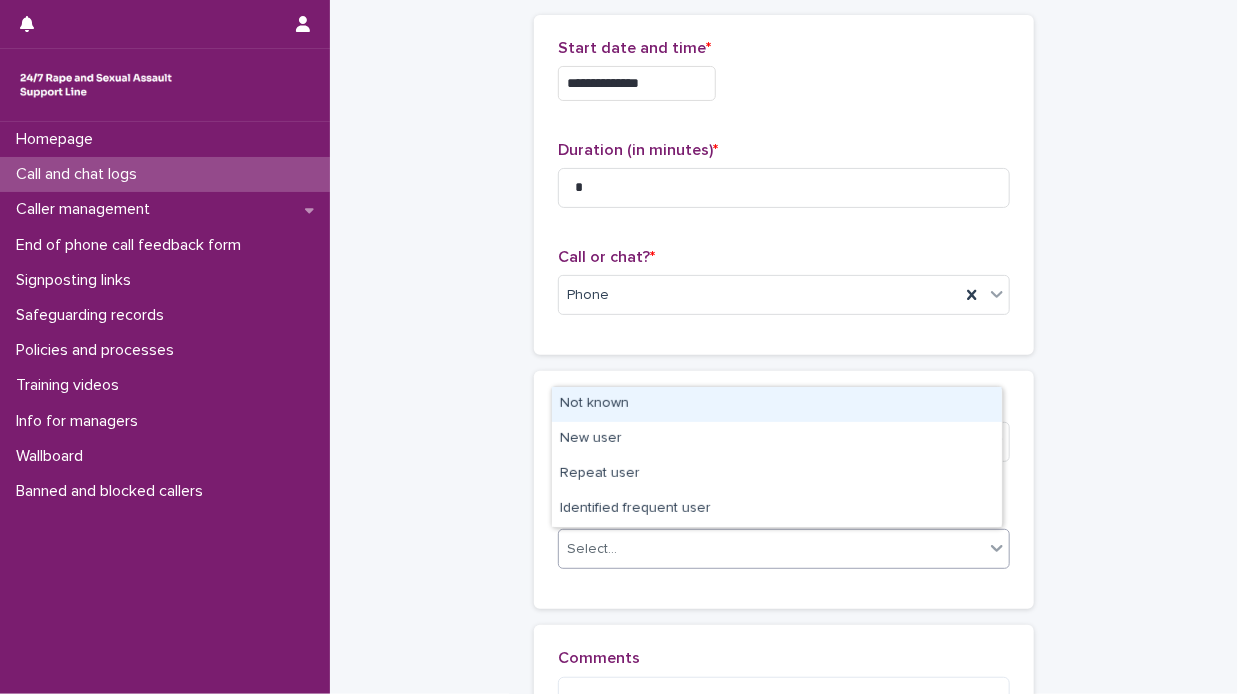 click 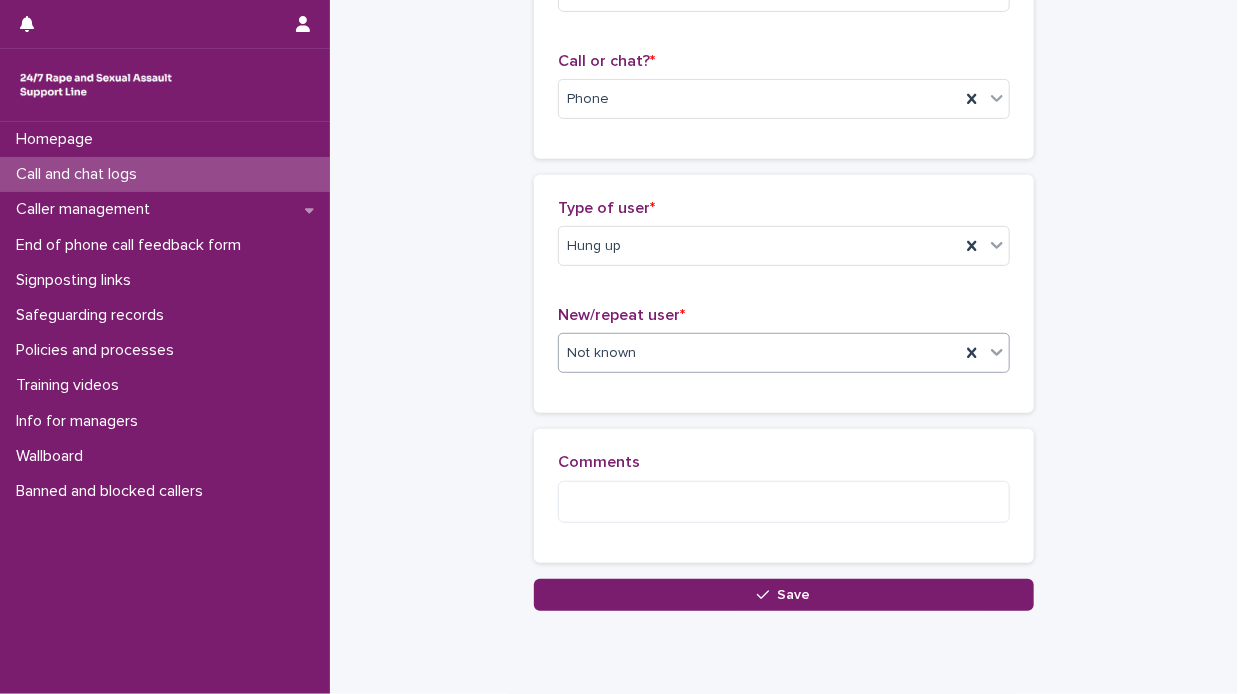 scroll, scrollTop: 300, scrollLeft: 0, axis: vertical 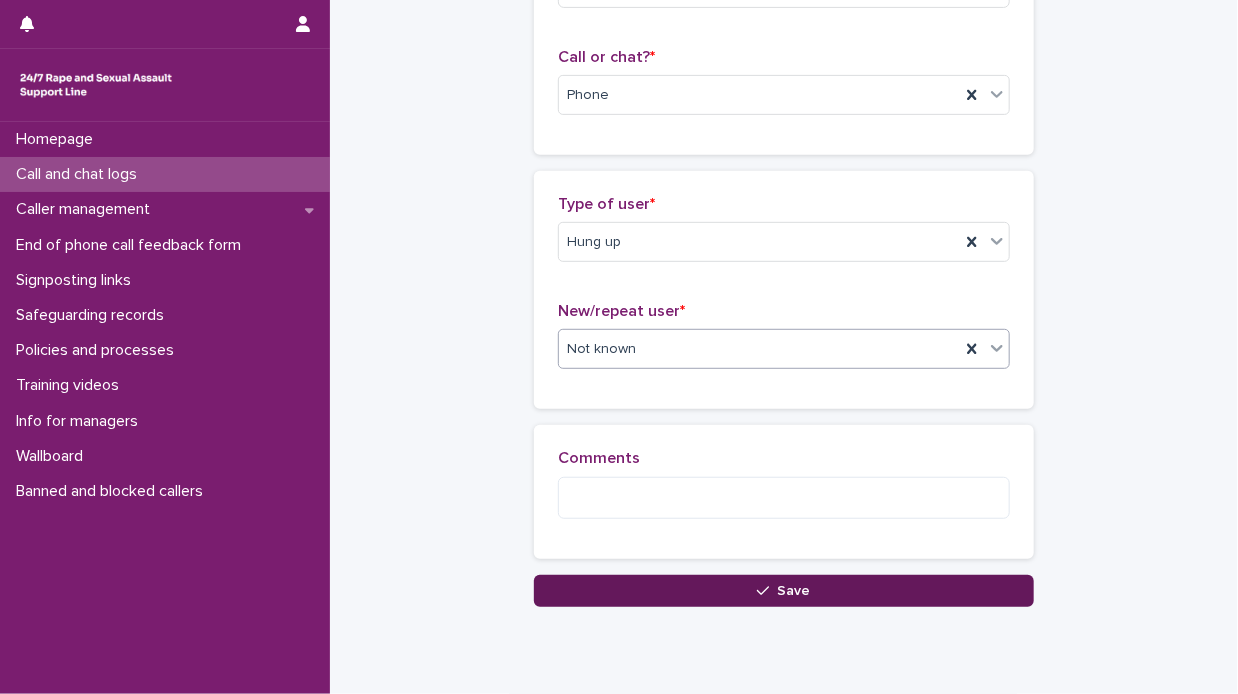 click 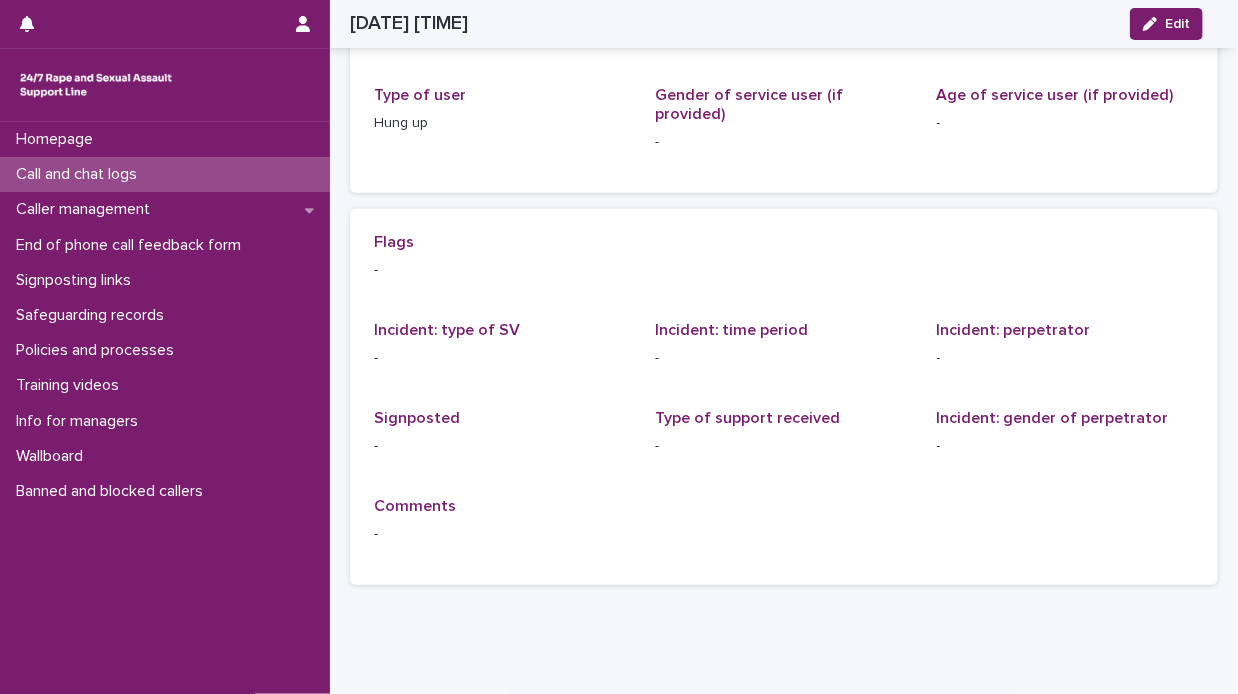 scroll, scrollTop: 0, scrollLeft: 0, axis: both 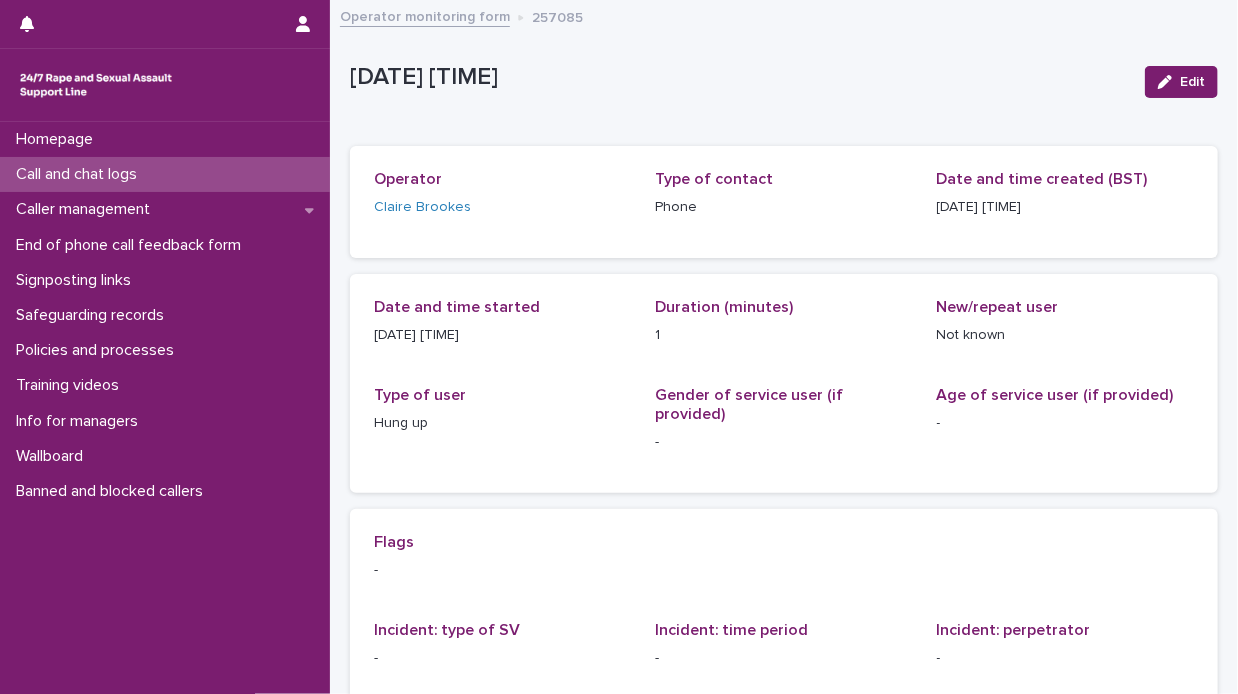 click on "Call and chat logs" at bounding box center (165, 174) 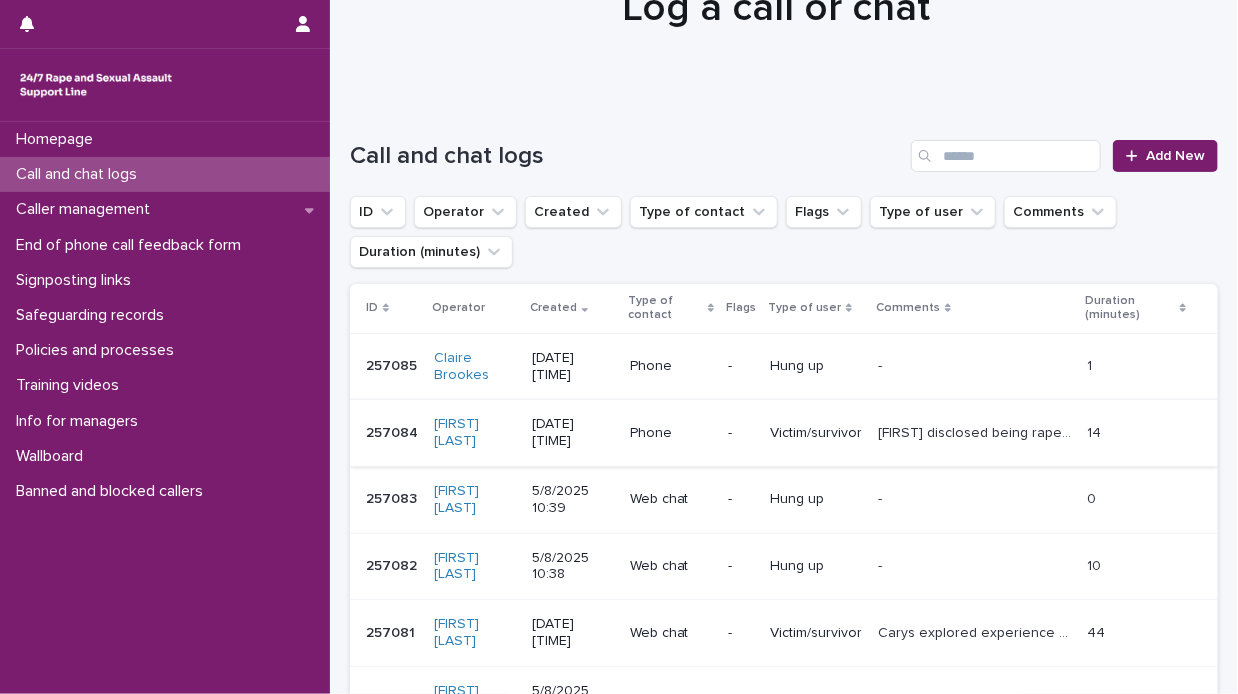 scroll, scrollTop: 200, scrollLeft: 0, axis: vertical 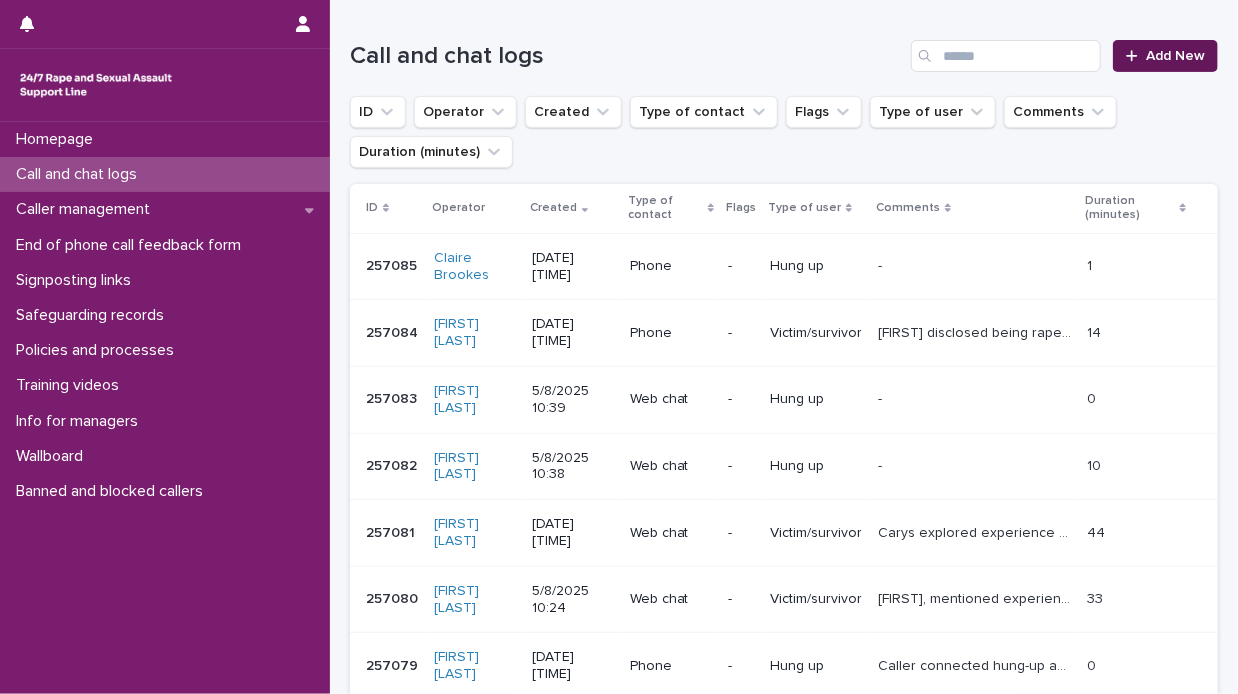 click on "Add New" at bounding box center [1175, 56] 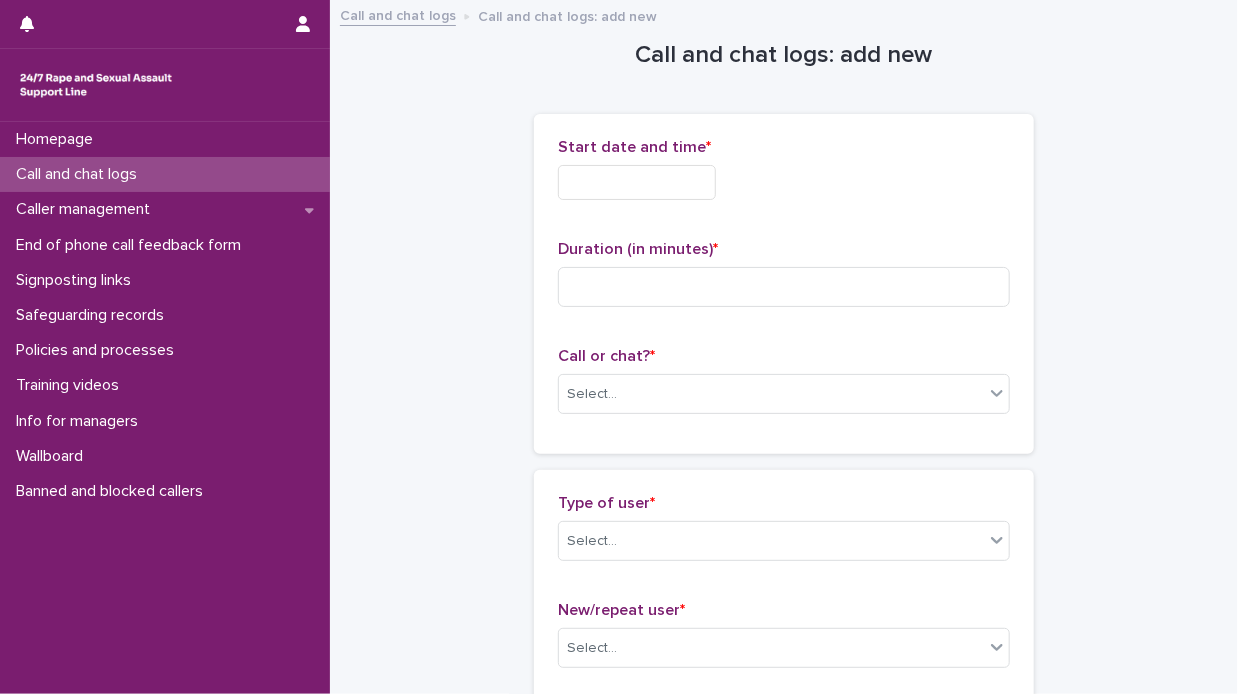scroll, scrollTop: 0, scrollLeft: 0, axis: both 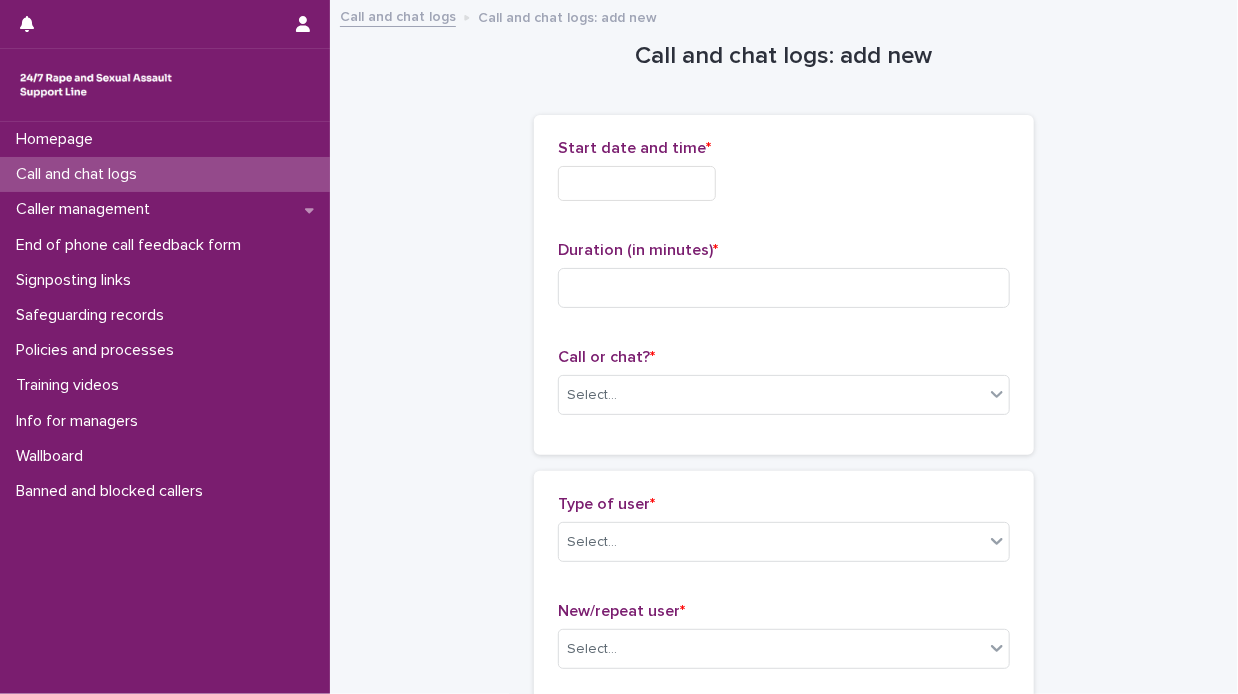 click at bounding box center [637, 183] 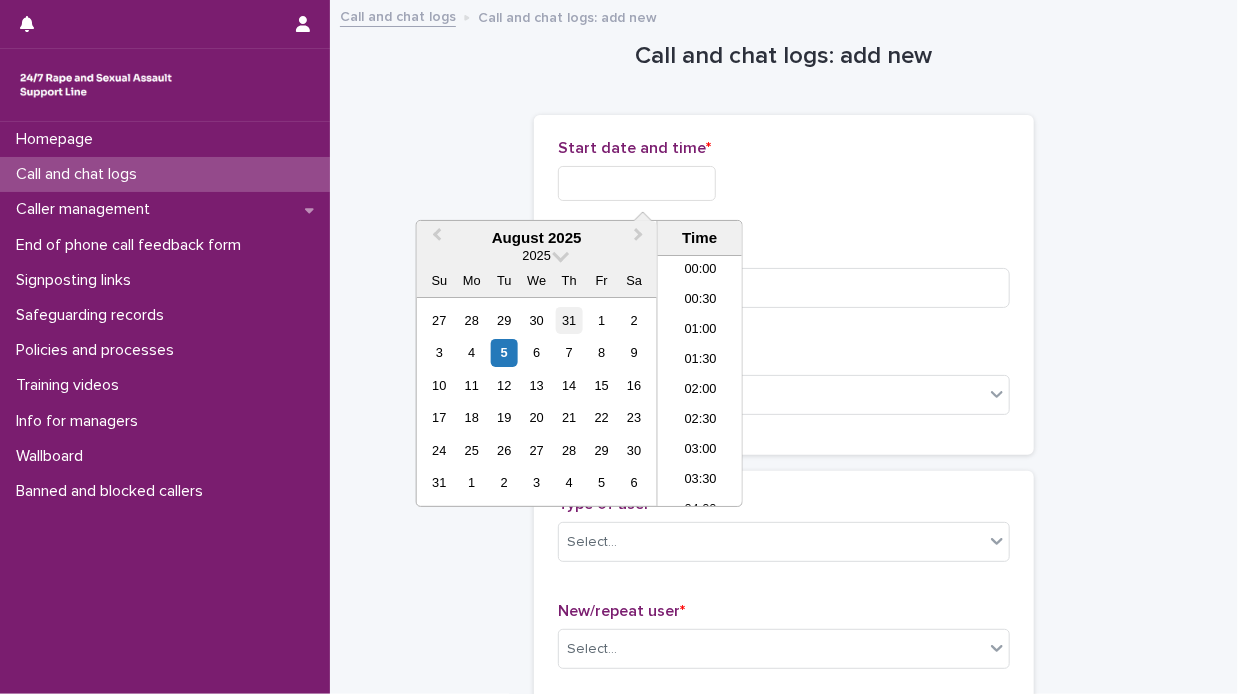 scroll, scrollTop: 580, scrollLeft: 0, axis: vertical 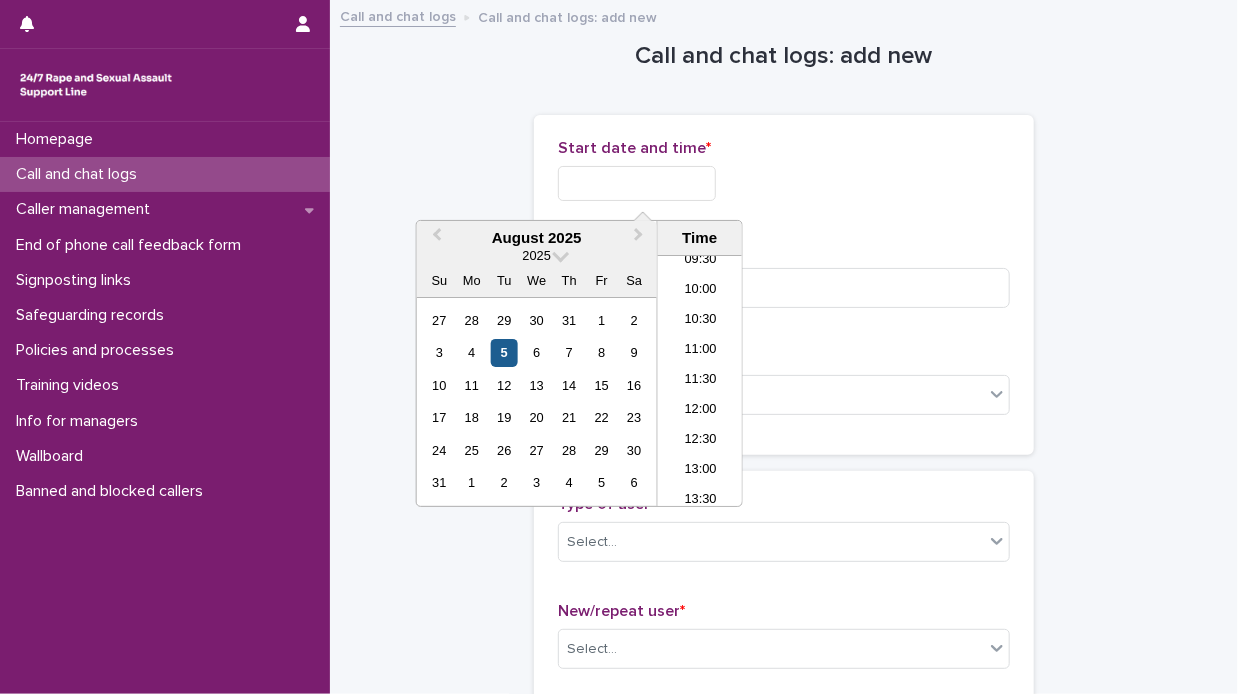 click on "5" at bounding box center [504, 352] 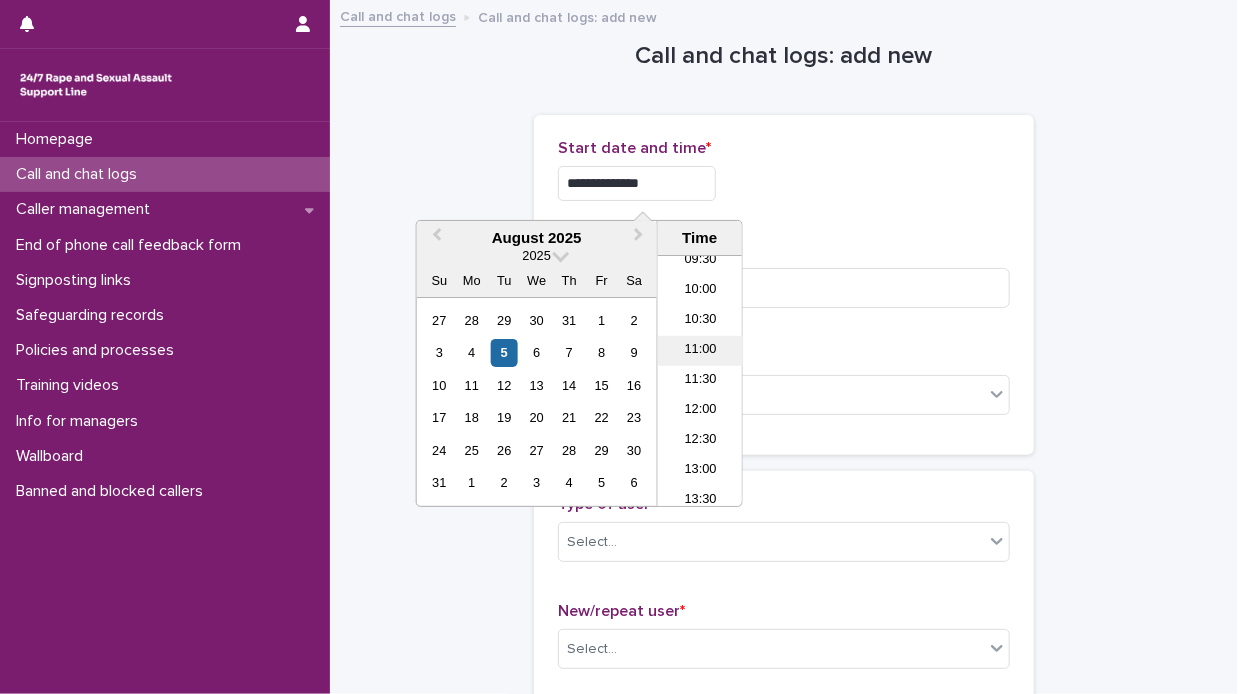 click on "11:00" at bounding box center [700, 351] 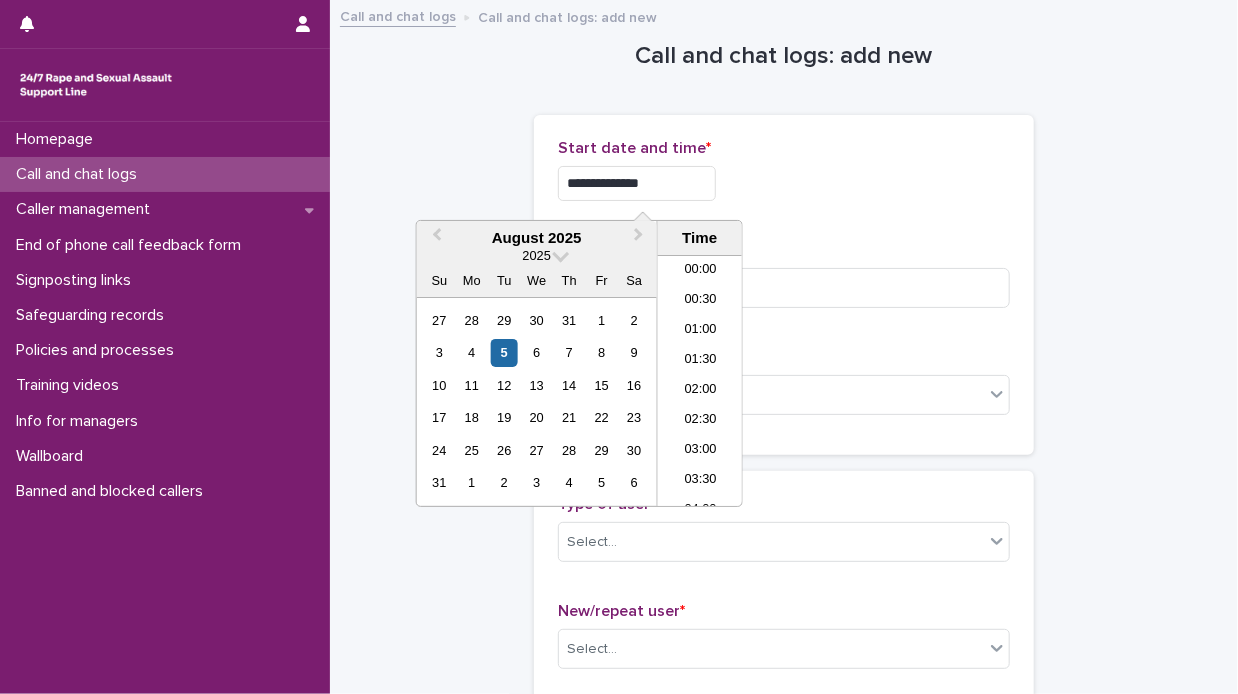 click on "**********" at bounding box center [637, 183] 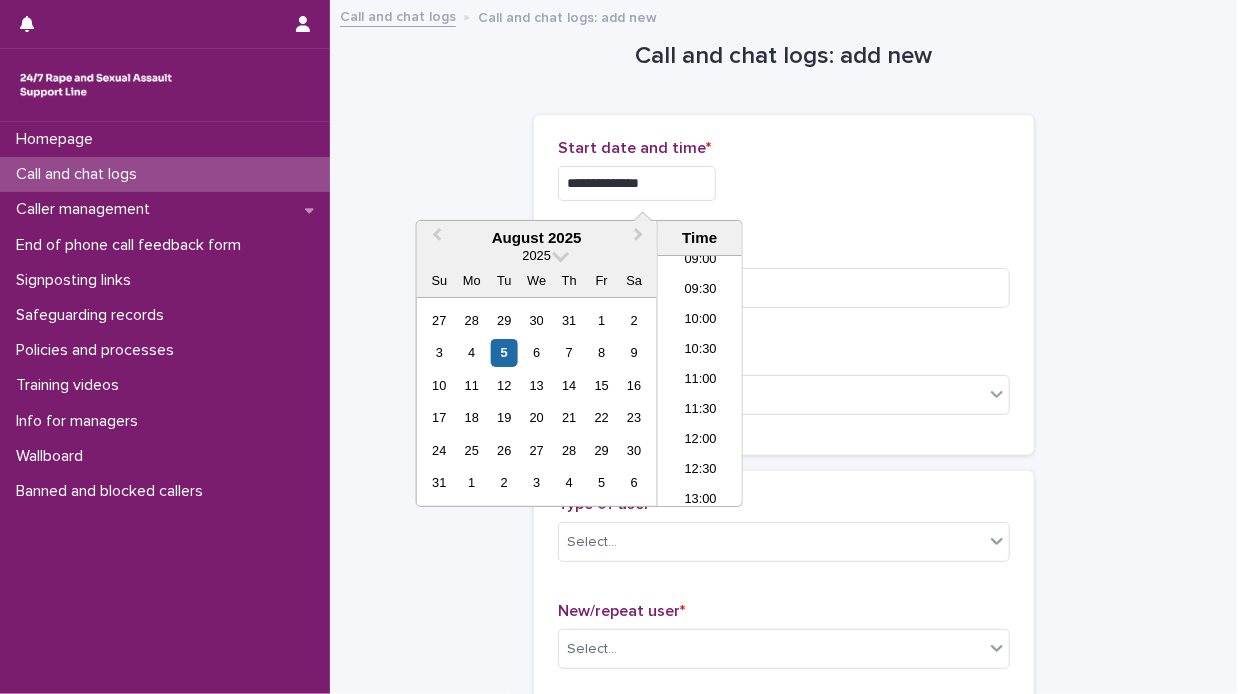 type on "**********" 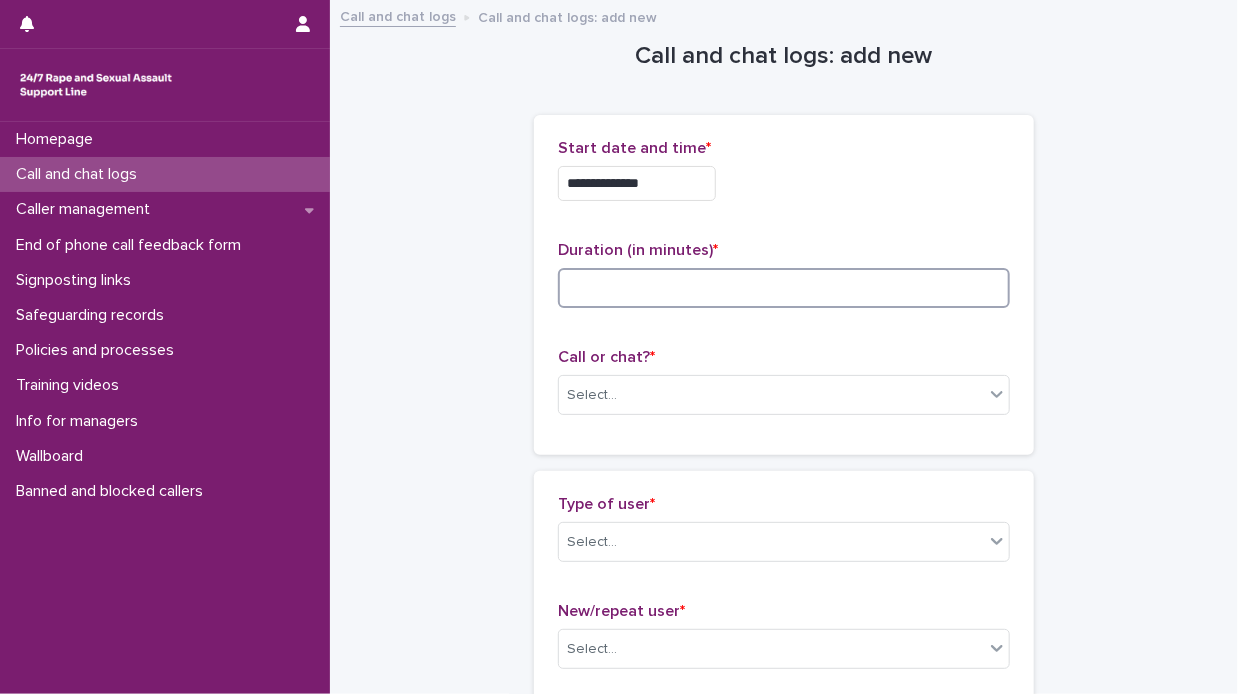click at bounding box center [784, 288] 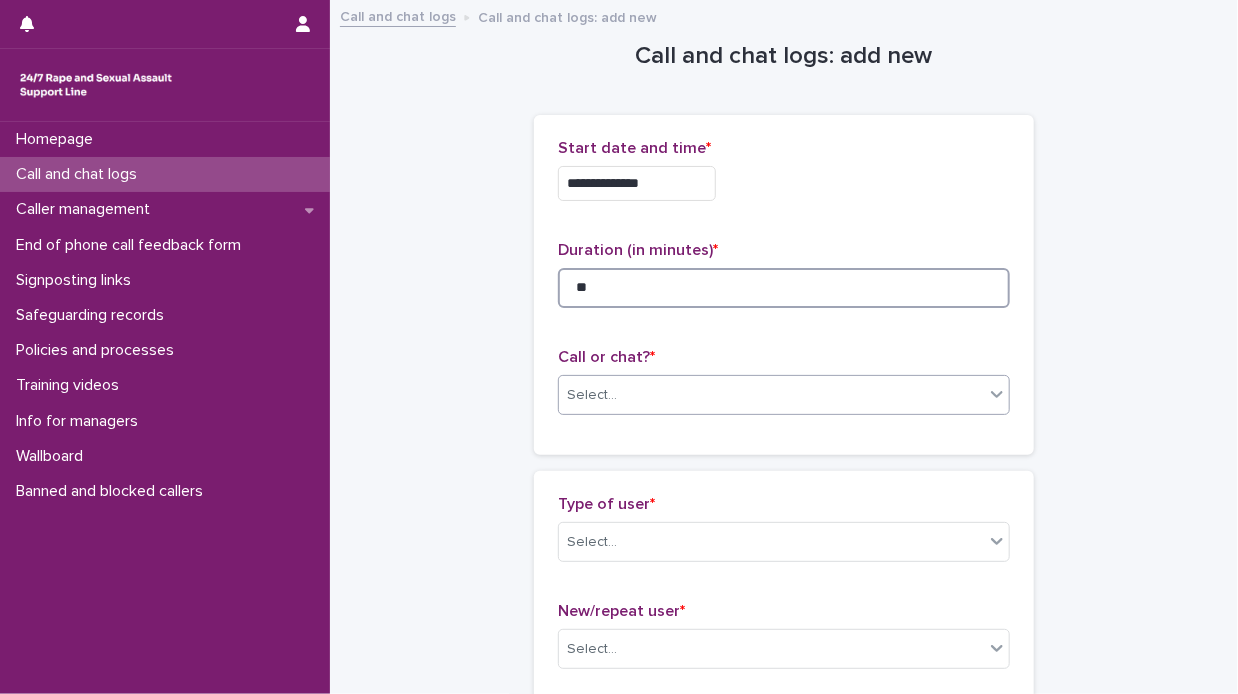 type on "**" 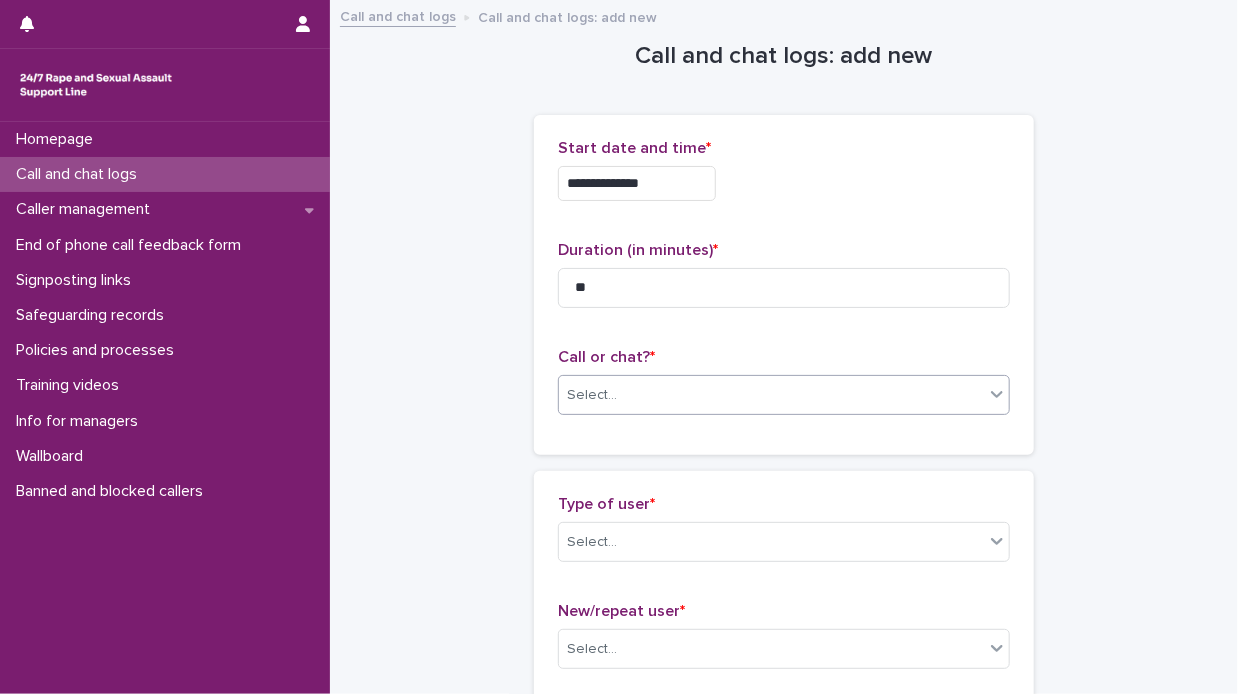 click 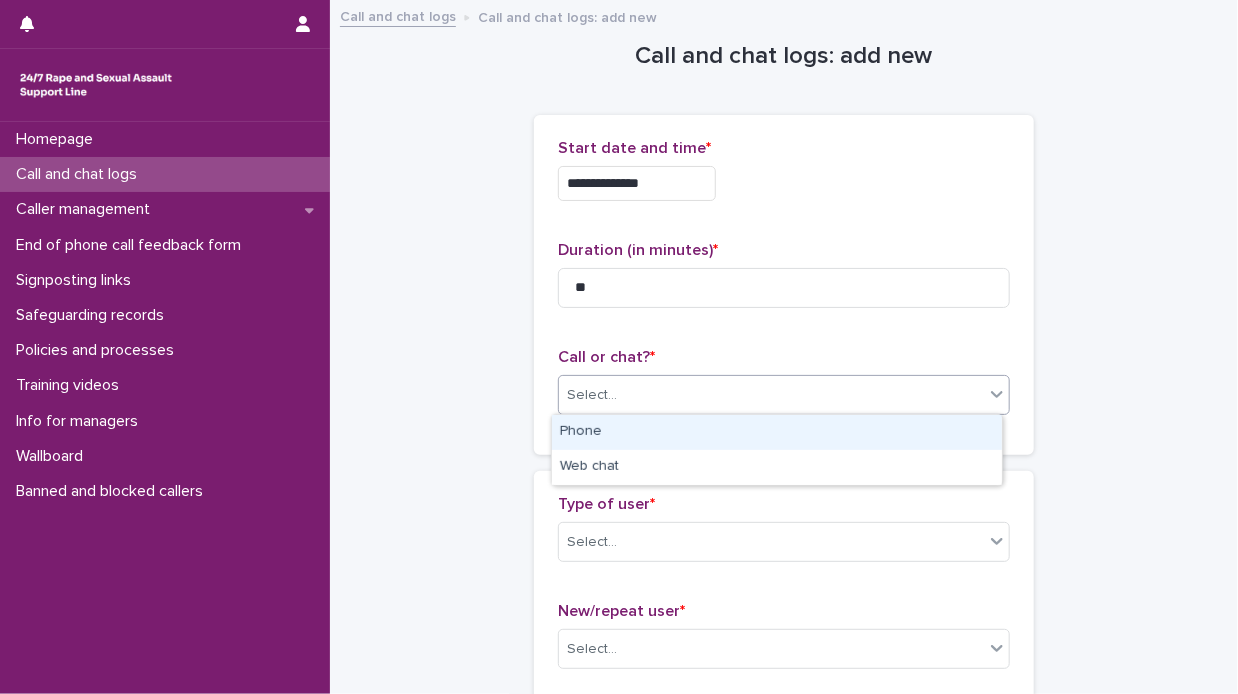 click on "Phone" at bounding box center [777, 432] 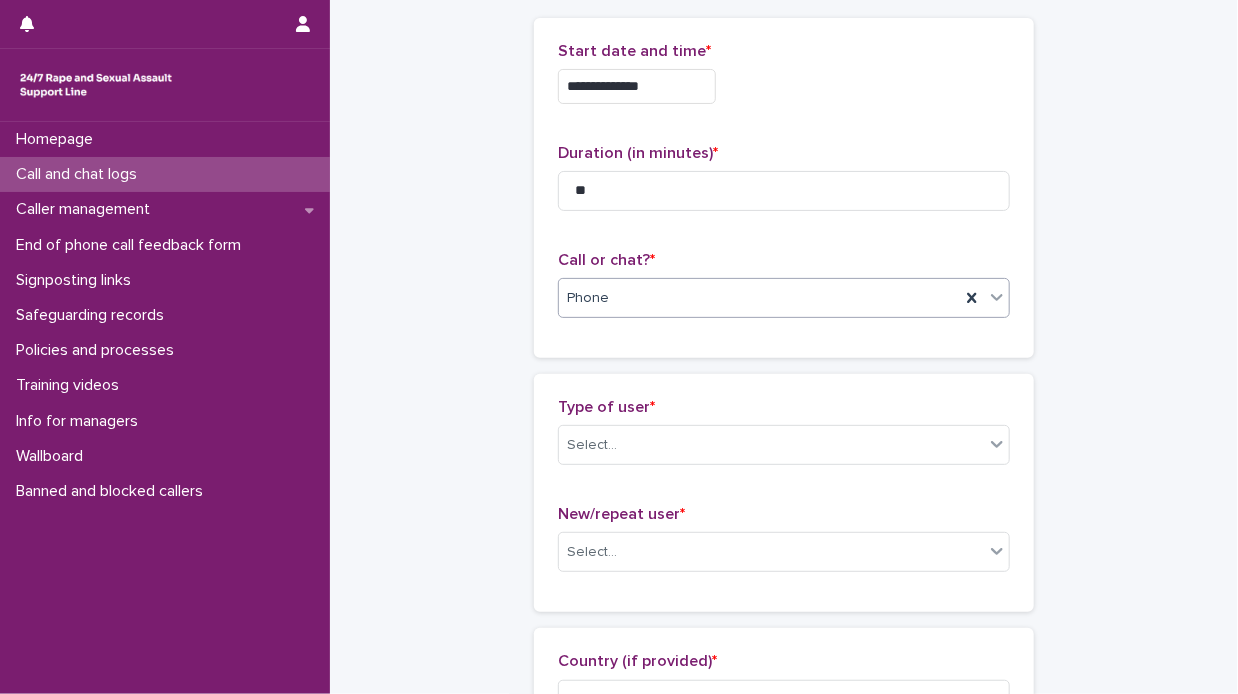 scroll, scrollTop: 200, scrollLeft: 0, axis: vertical 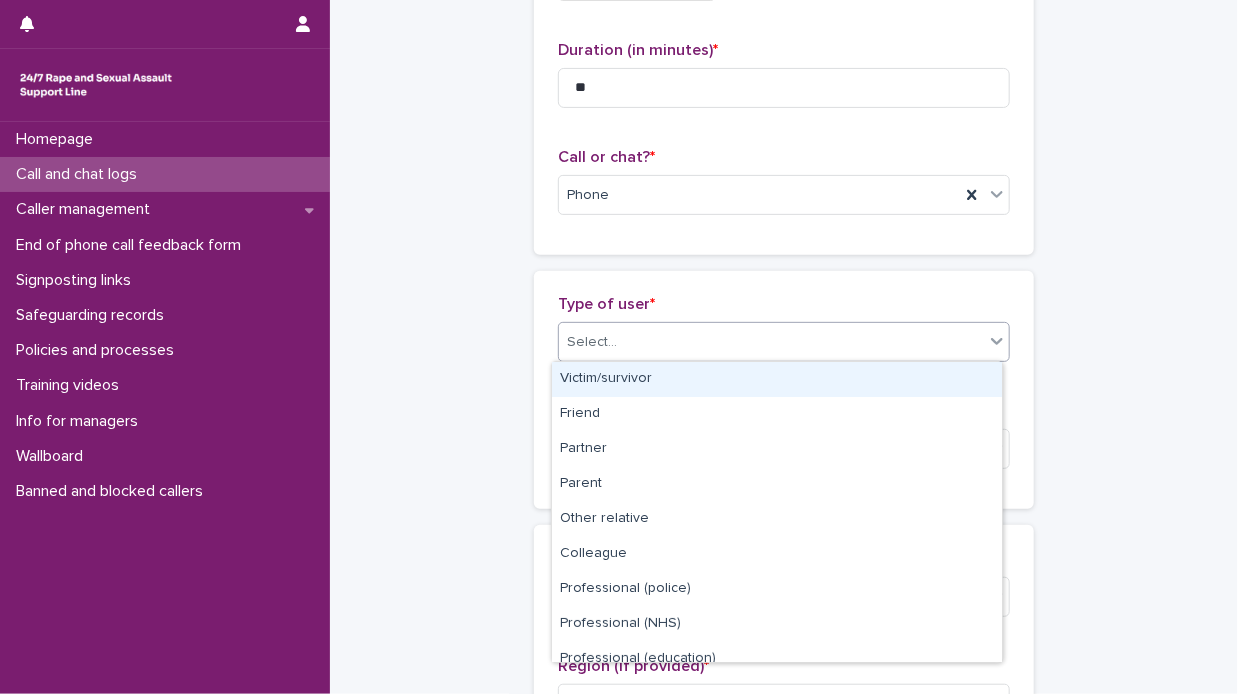 click 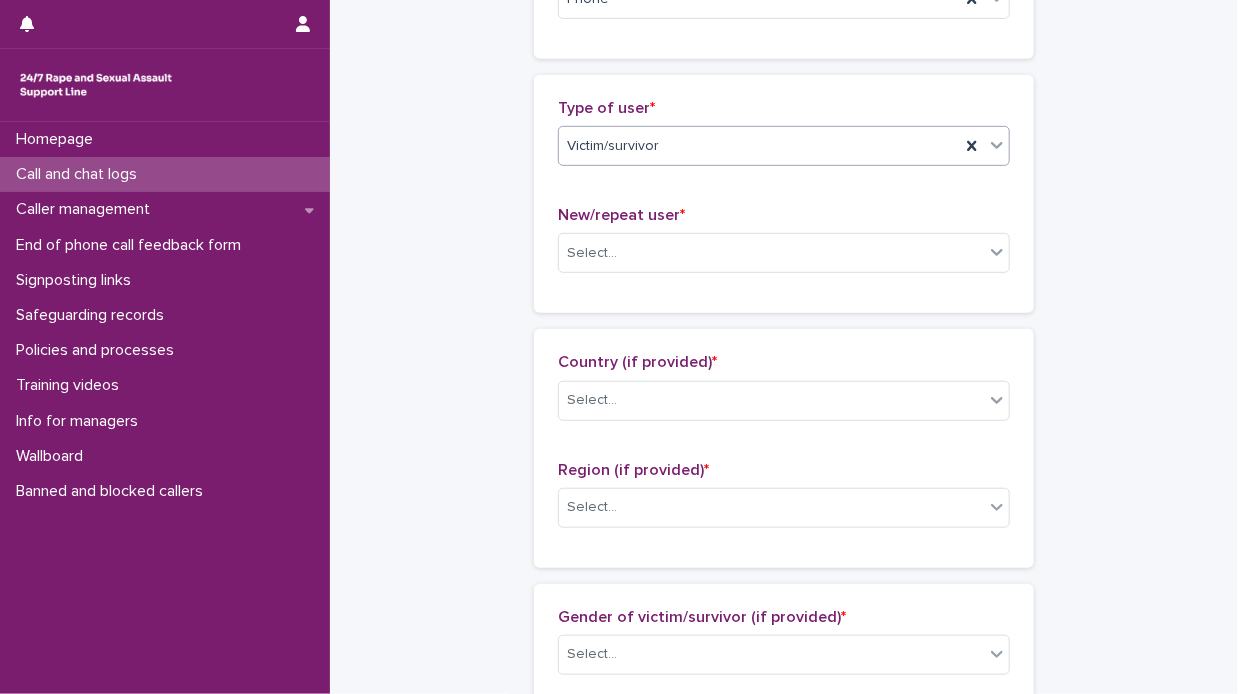 scroll, scrollTop: 400, scrollLeft: 0, axis: vertical 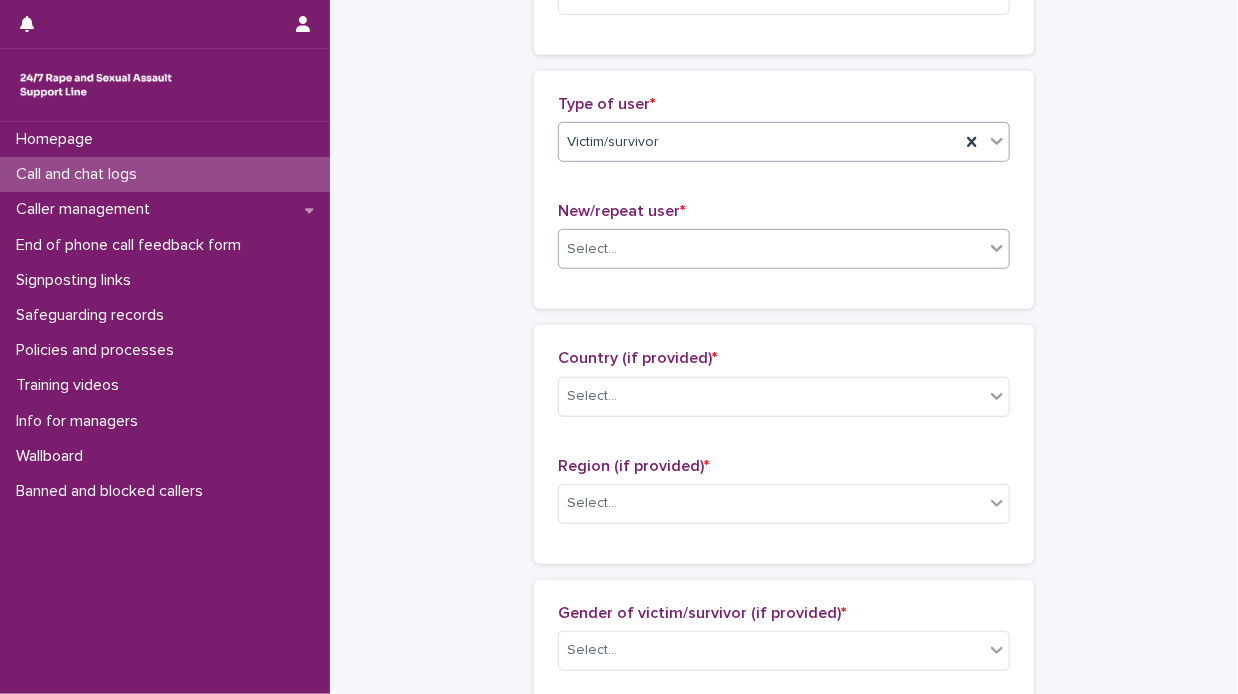 click 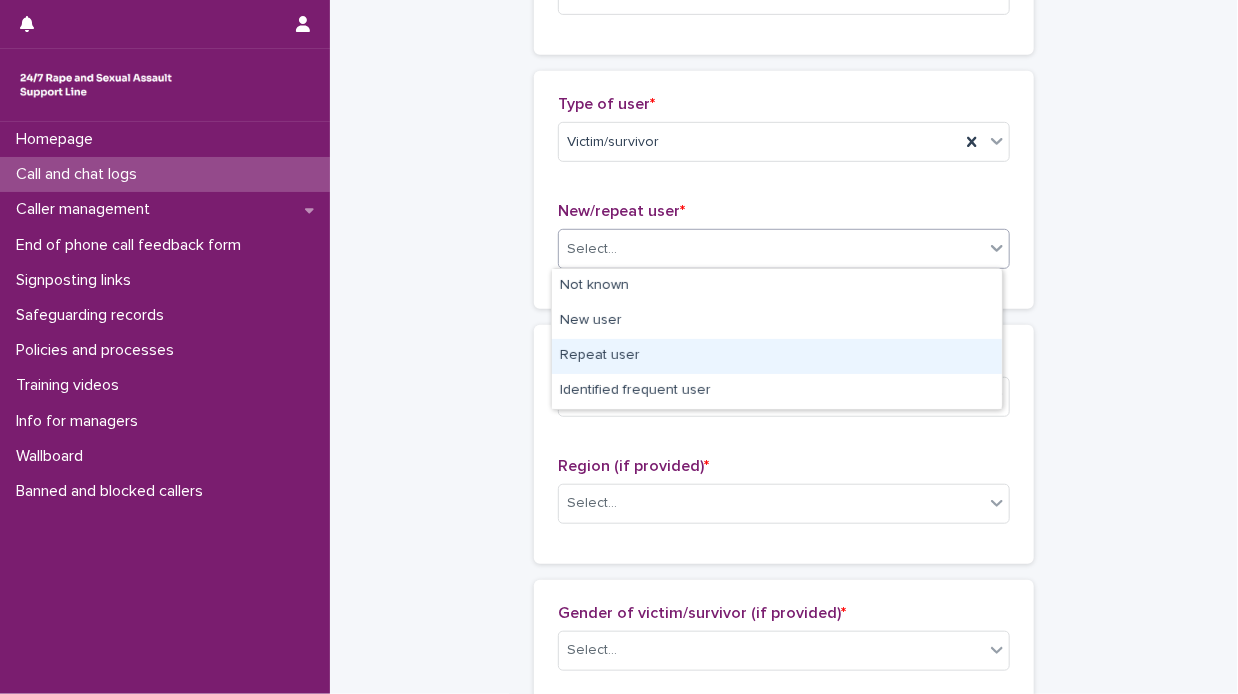 click on "Repeat user" at bounding box center [777, 356] 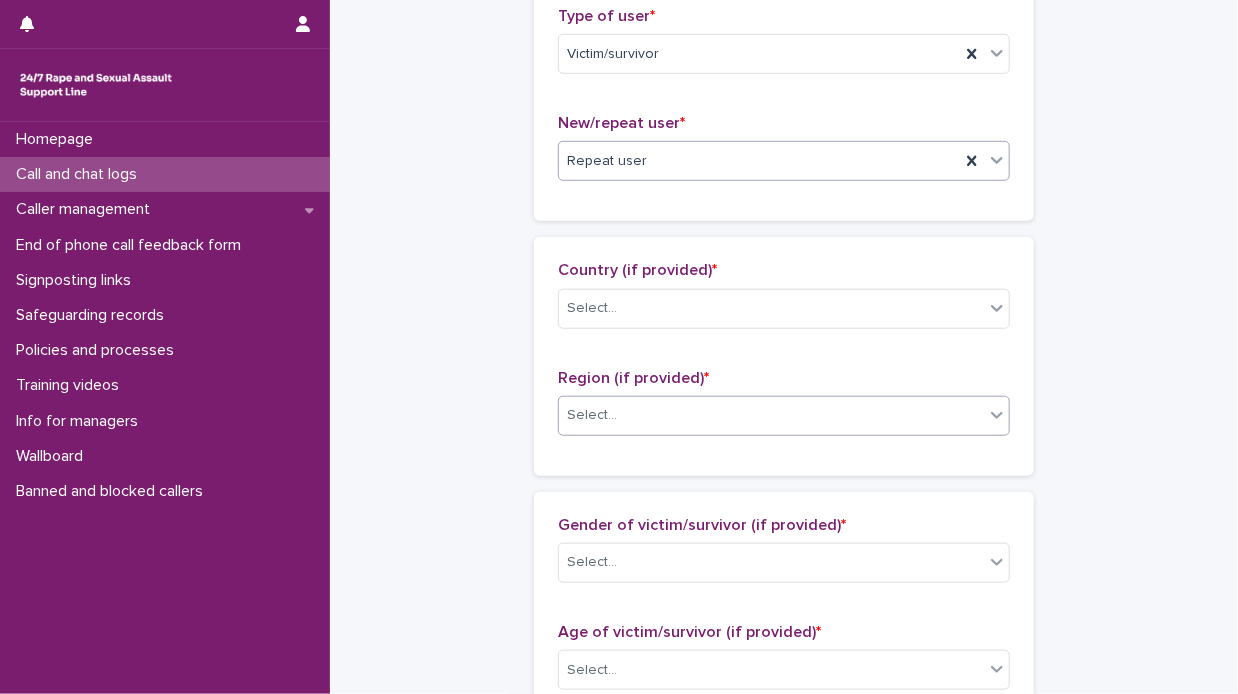 scroll, scrollTop: 600, scrollLeft: 0, axis: vertical 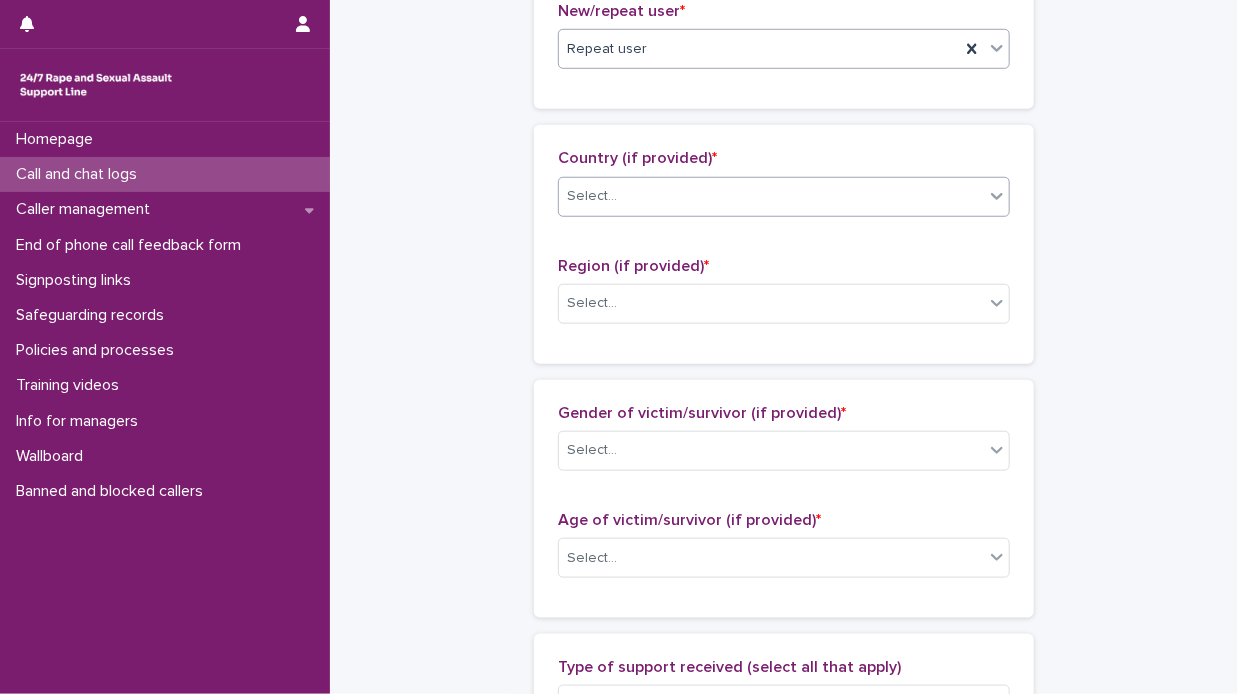click 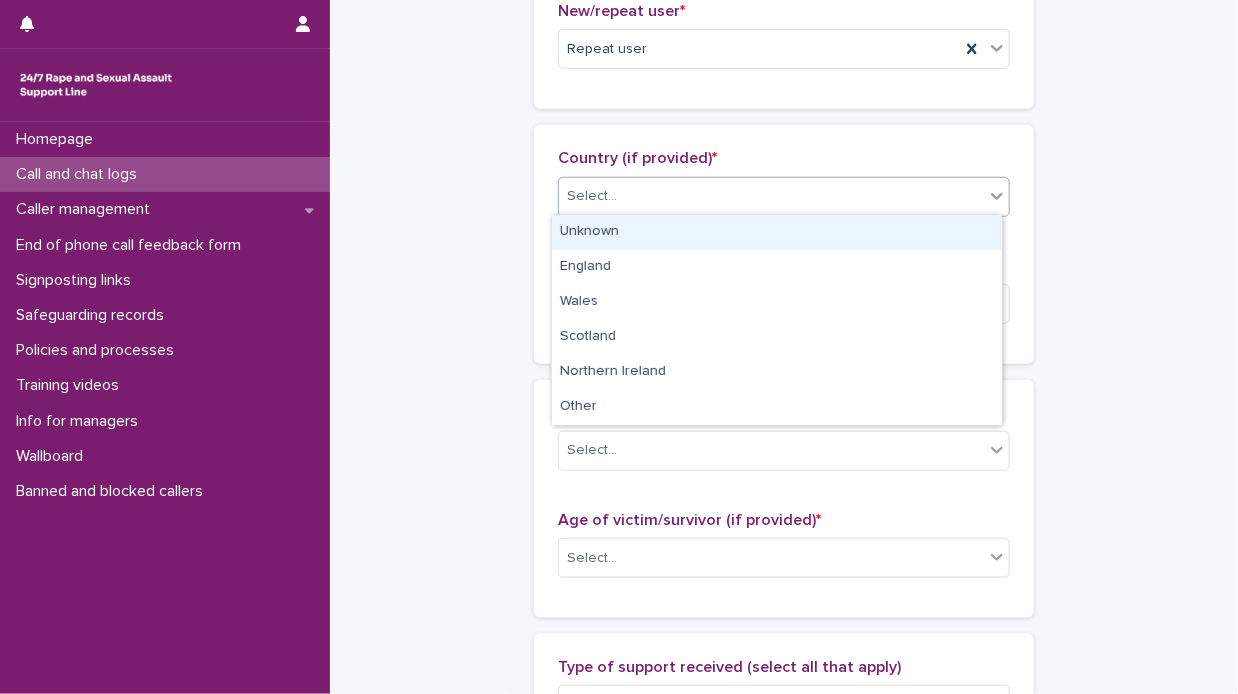 click on "Unknown" at bounding box center (777, 232) 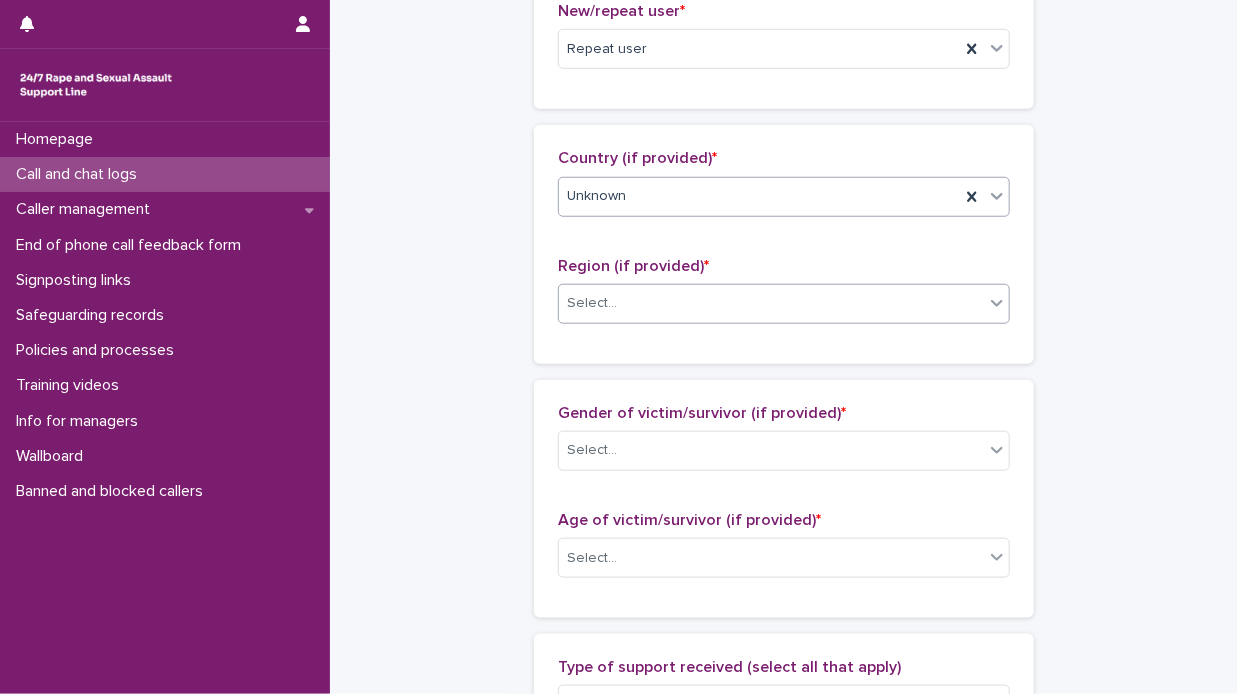 click 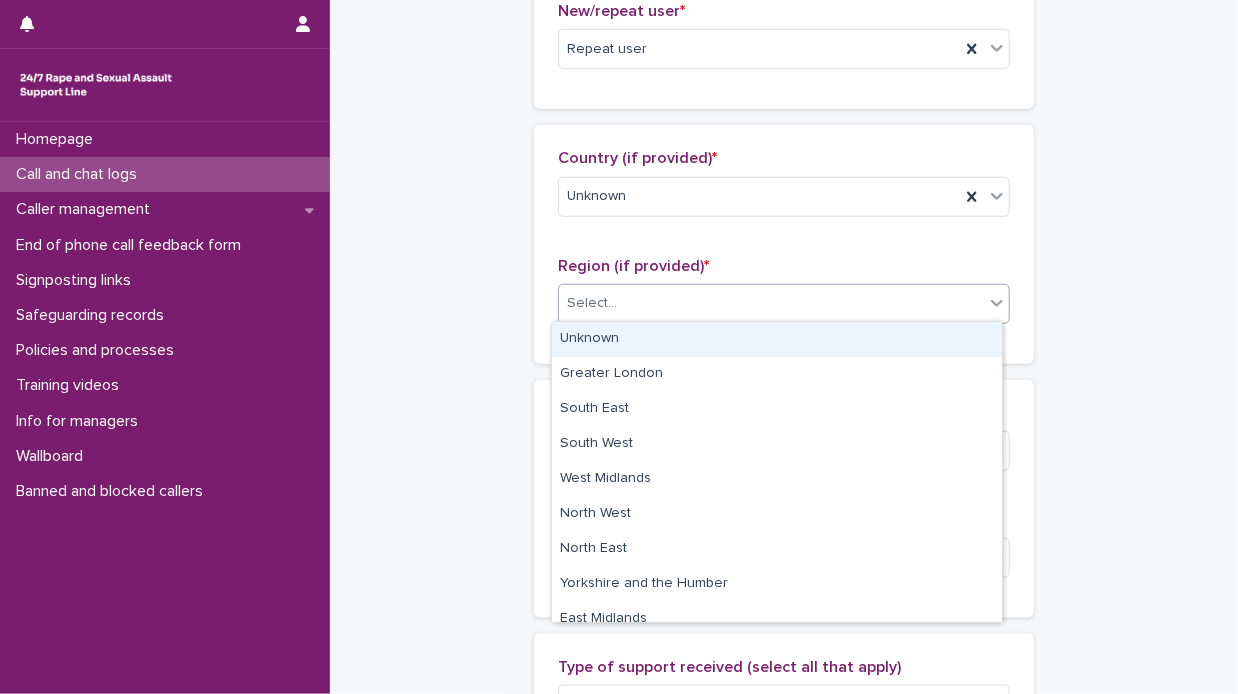 click on "Unknown" at bounding box center (777, 339) 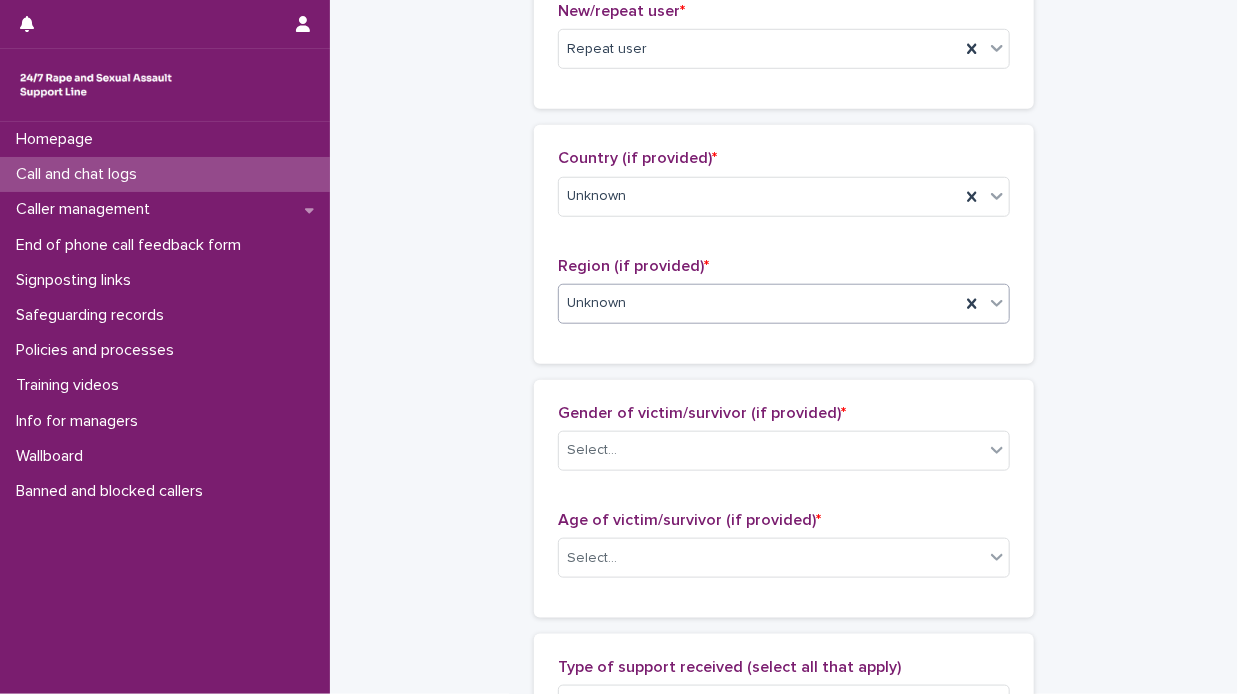 scroll, scrollTop: 800, scrollLeft: 0, axis: vertical 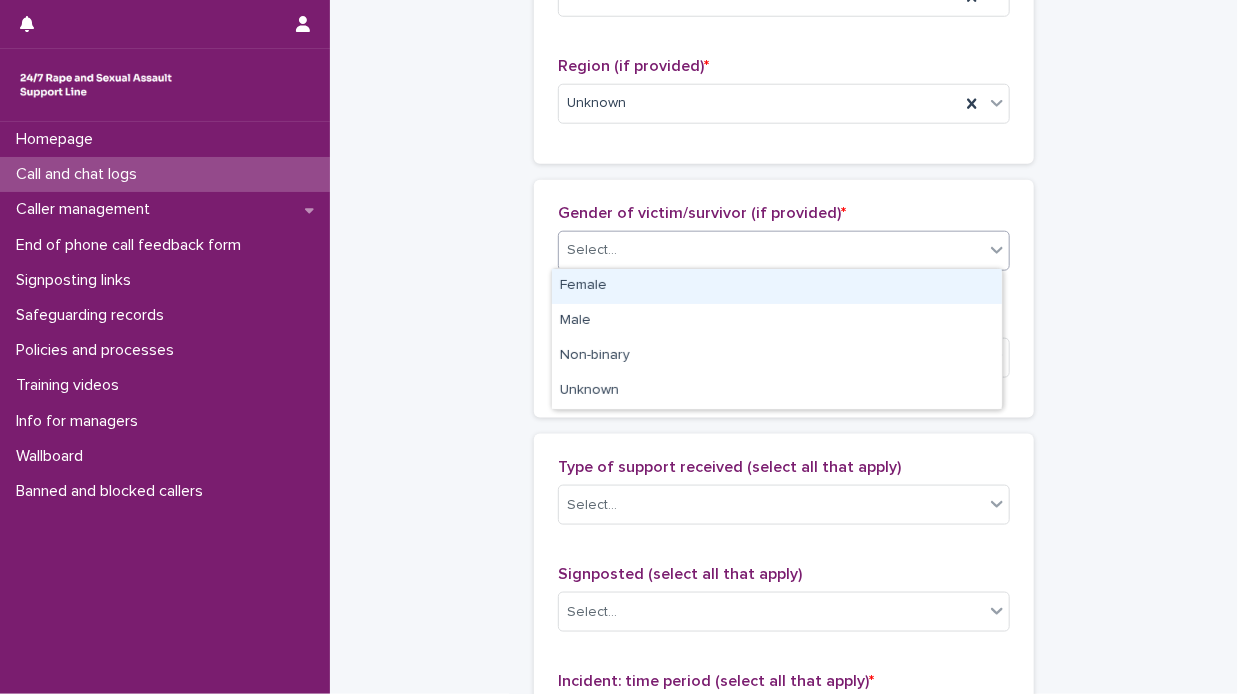 click 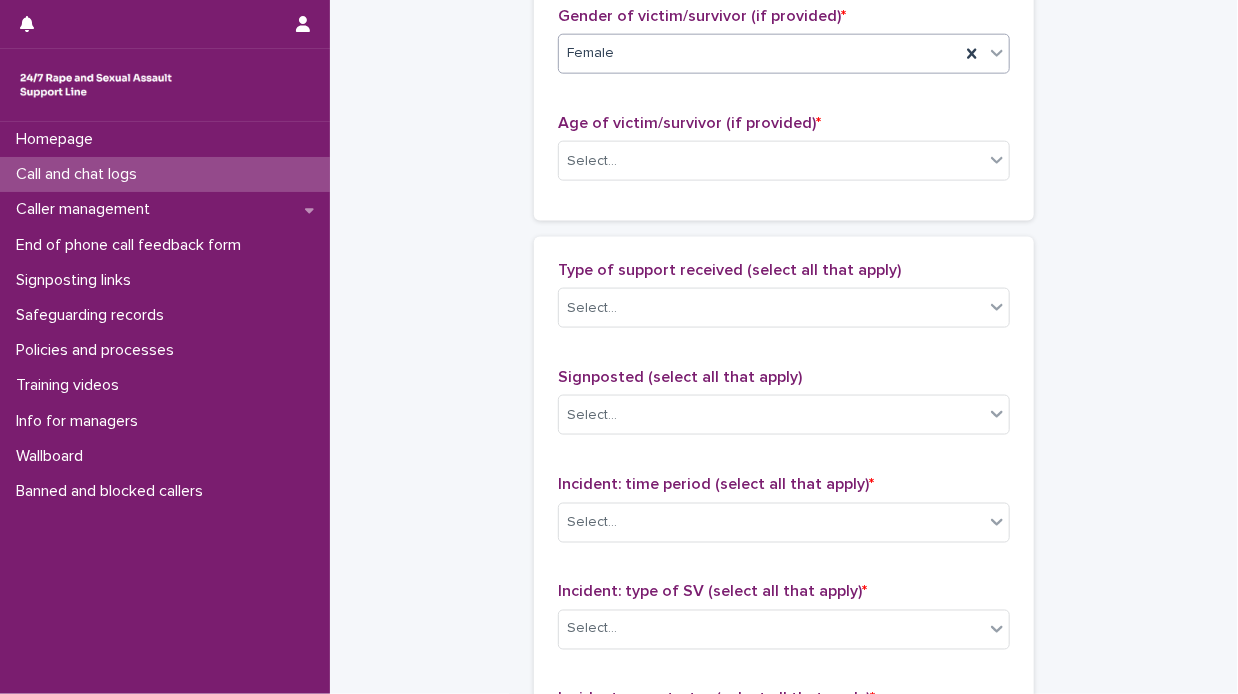 scroll, scrollTop: 1000, scrollLeft: 0, axis: vertical 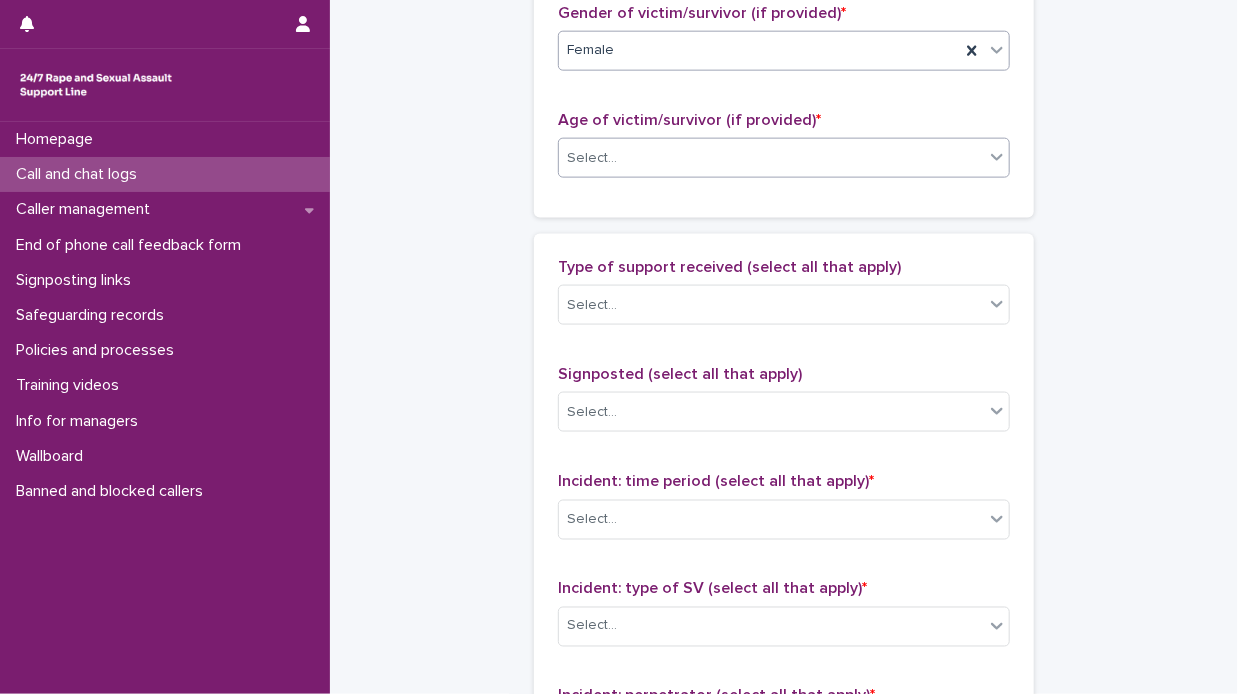 click 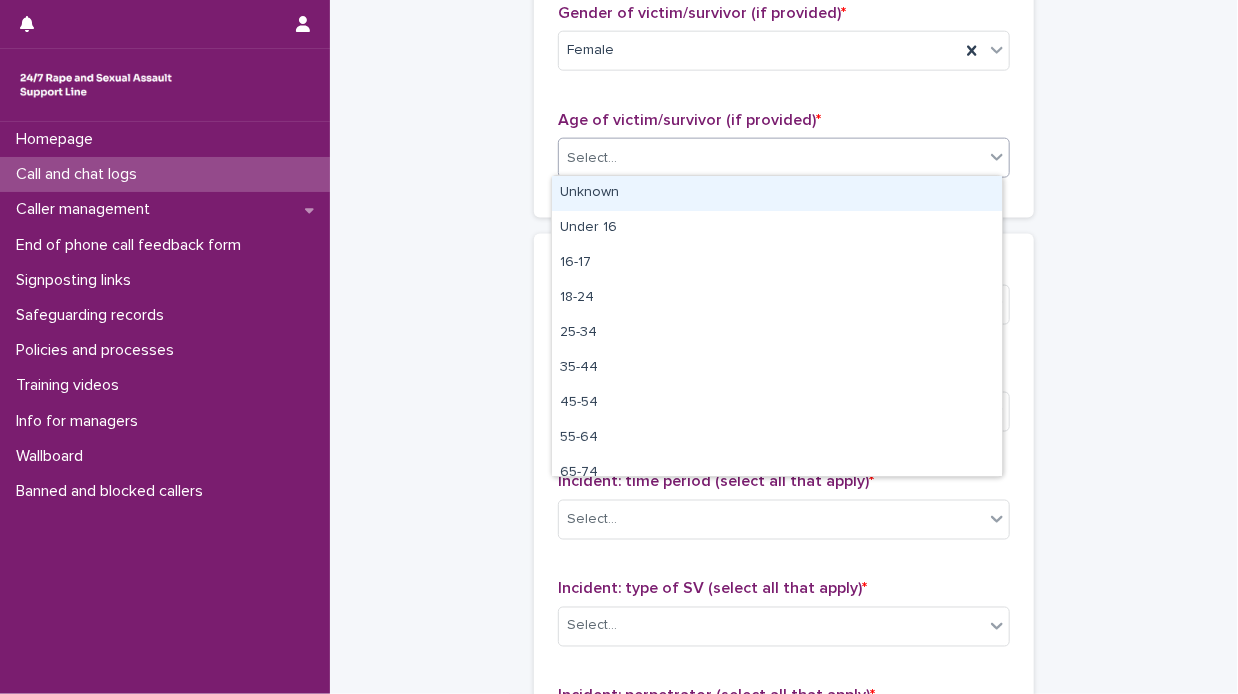 click on "Unknown" at bounding box center (777, 193) 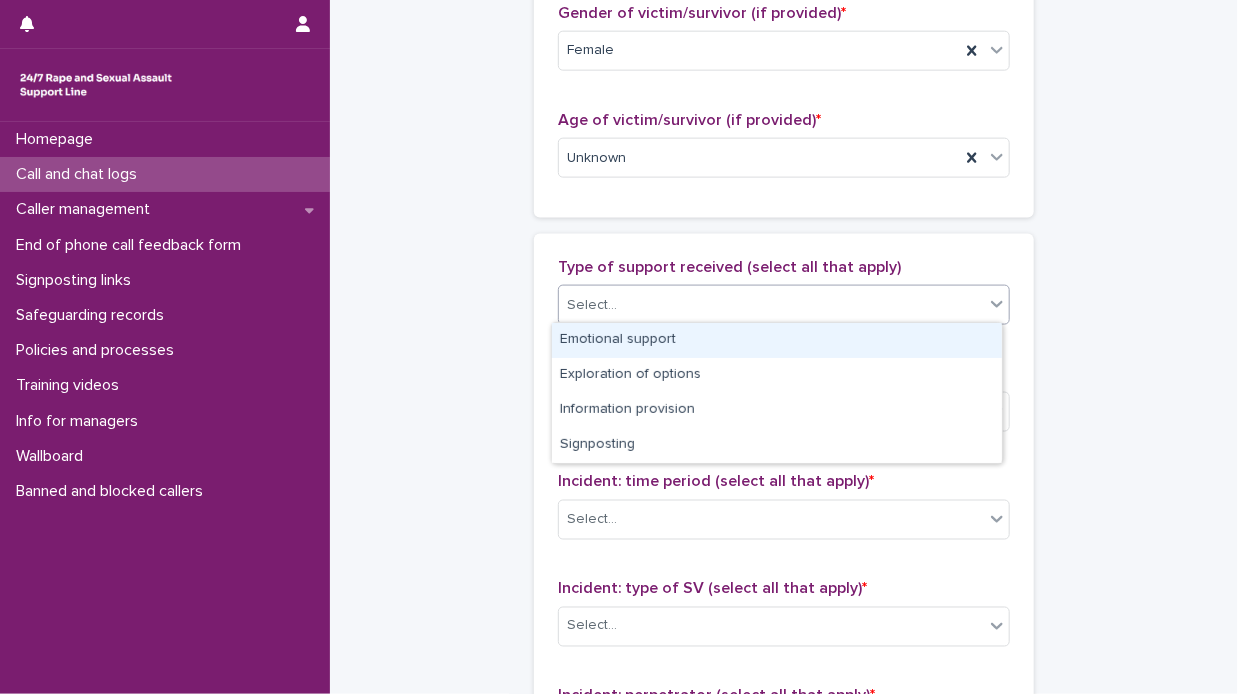 click 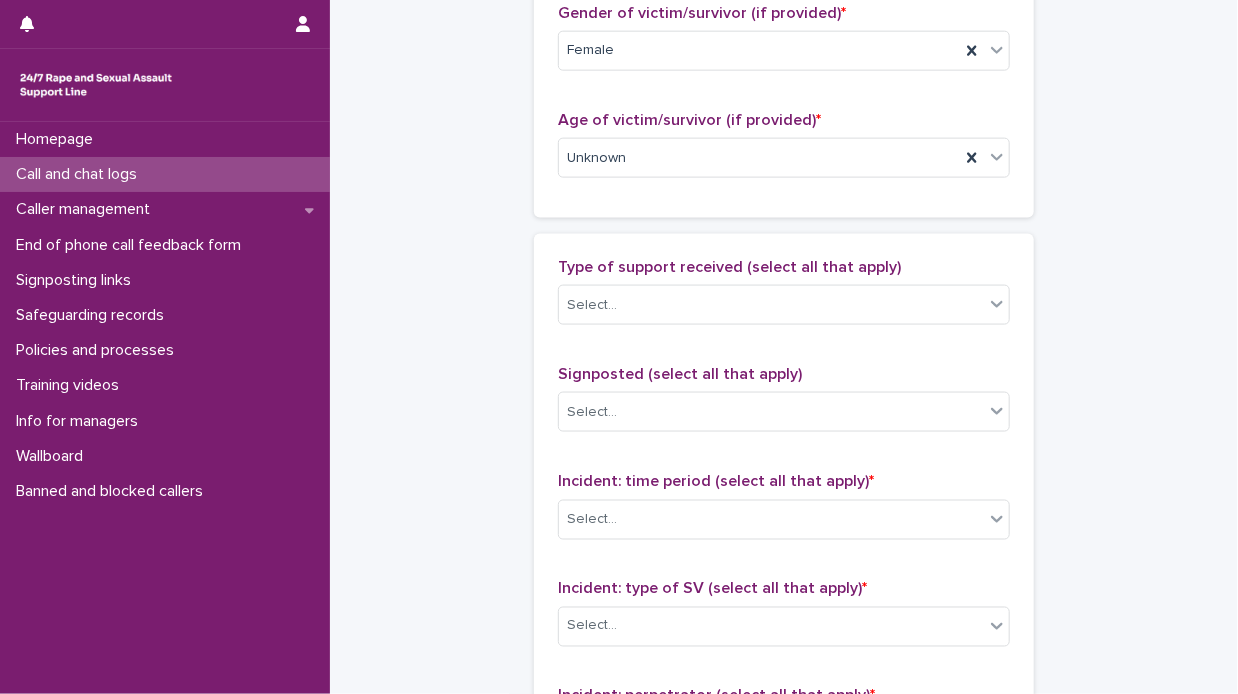 click on "Type of support received (select all that apply) Select..." at bounding box center [784, 299] 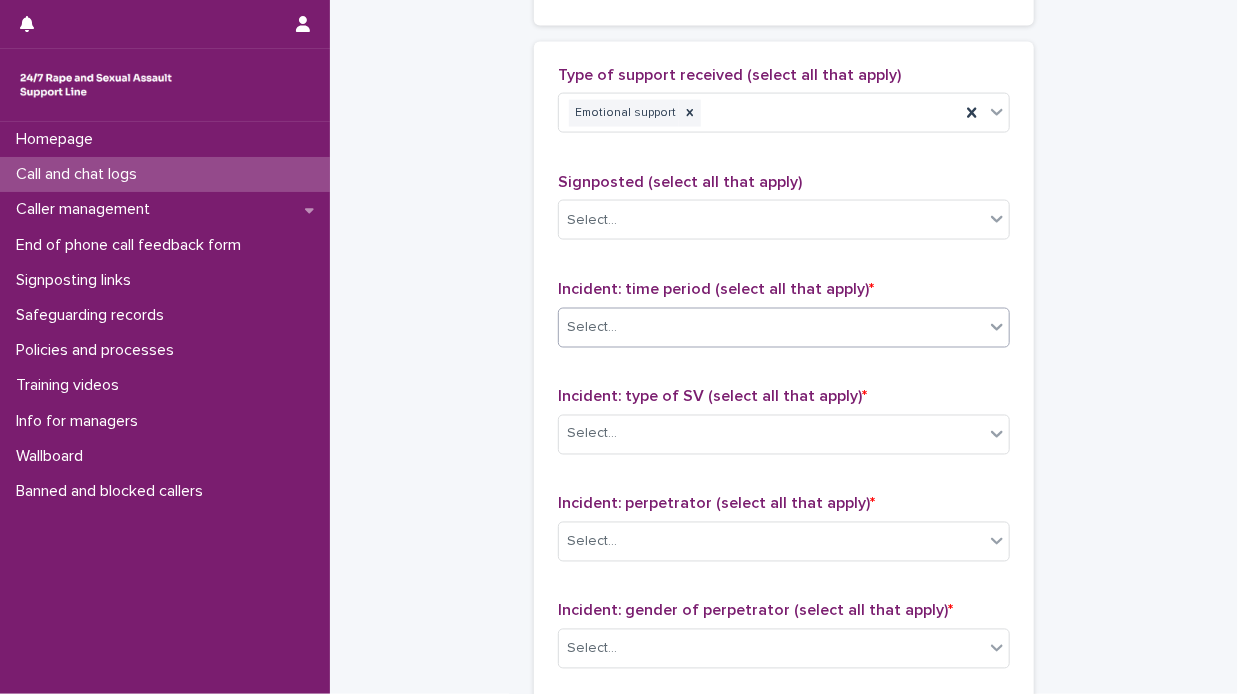scroll, scrollTop: 1200, scrollLeft: 0, axis: vertical 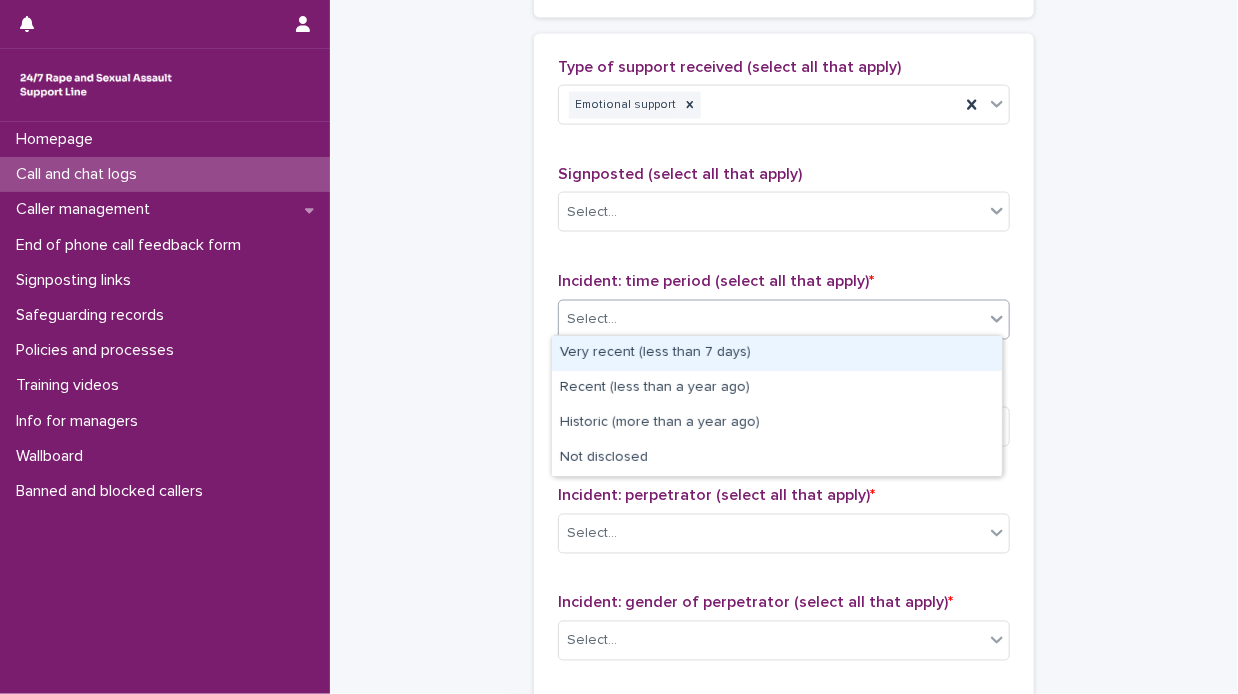 click 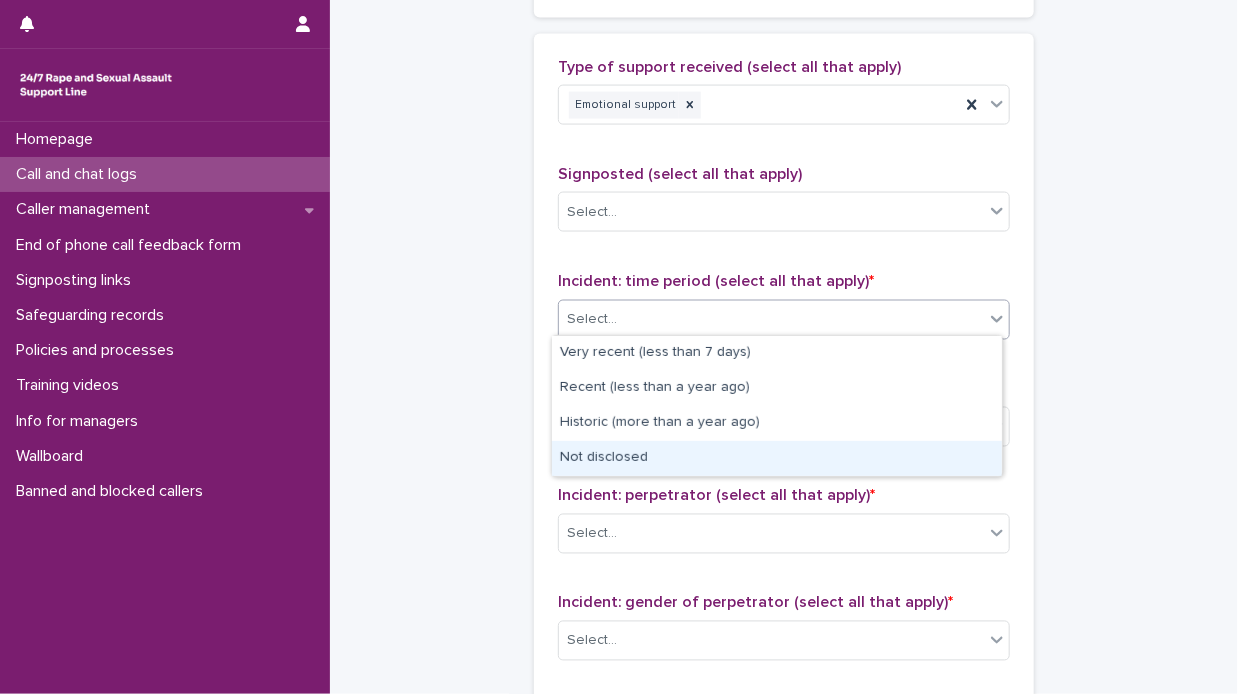 drag, startPoint x: 732, startPoint y: 462, endPoint x: 770, endPoint y: 447, distance: 40.853397 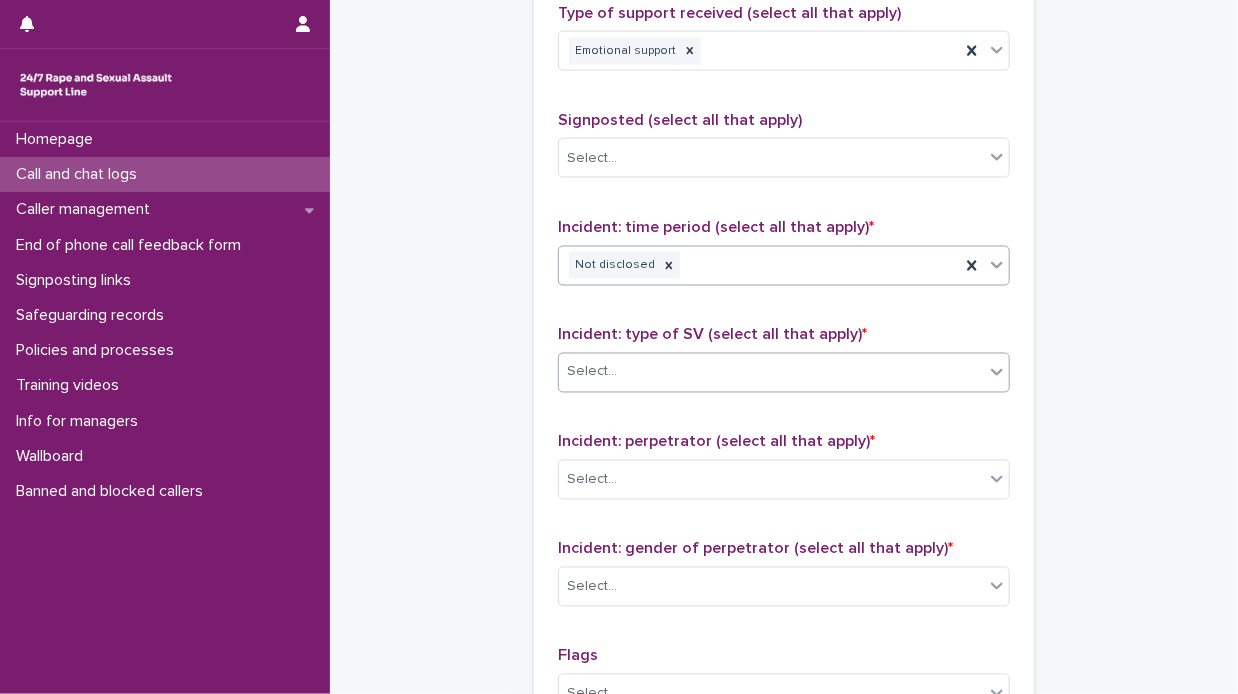 scroll, scrollTop: 1300, scrollLeft: 0, axis: vertical 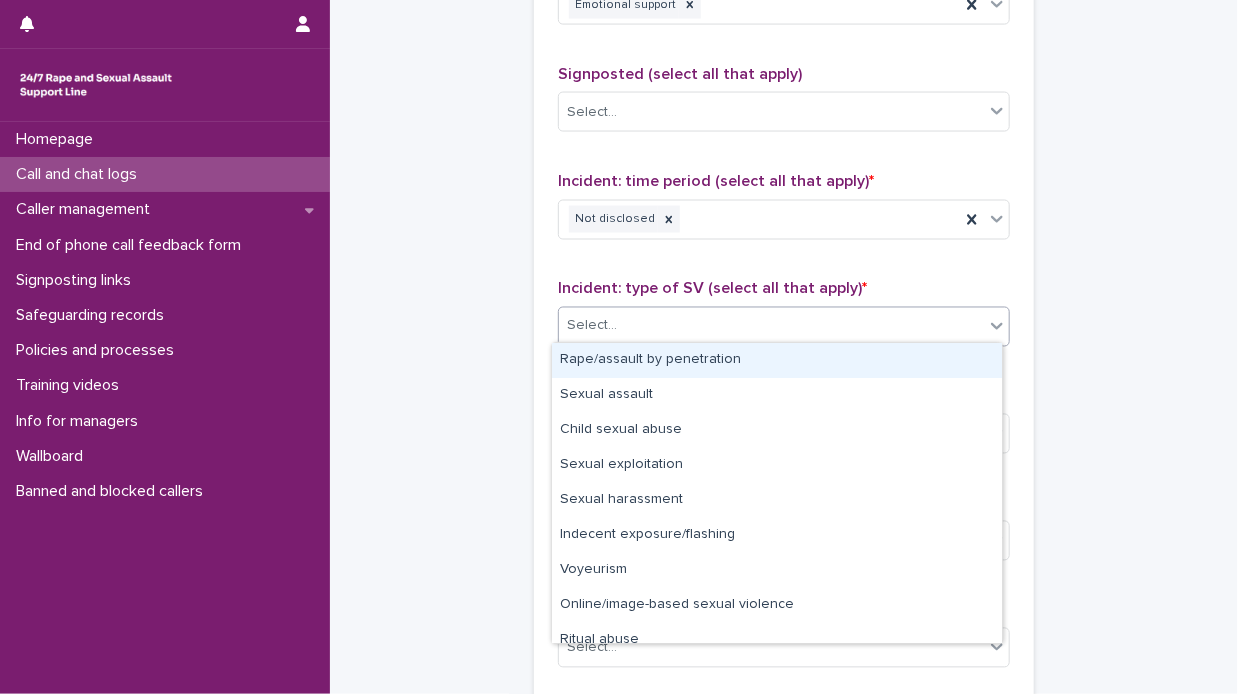 click 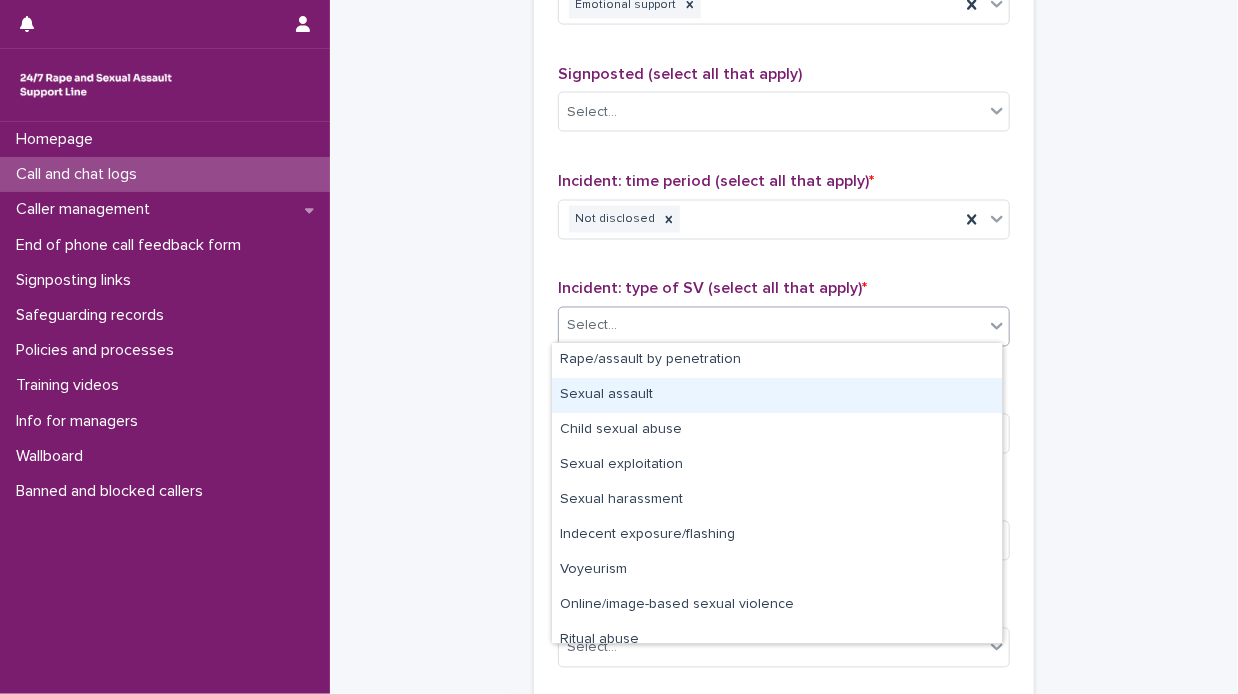 scroll, scrollTop: 50, scrollLeft: 0, axis: vertical 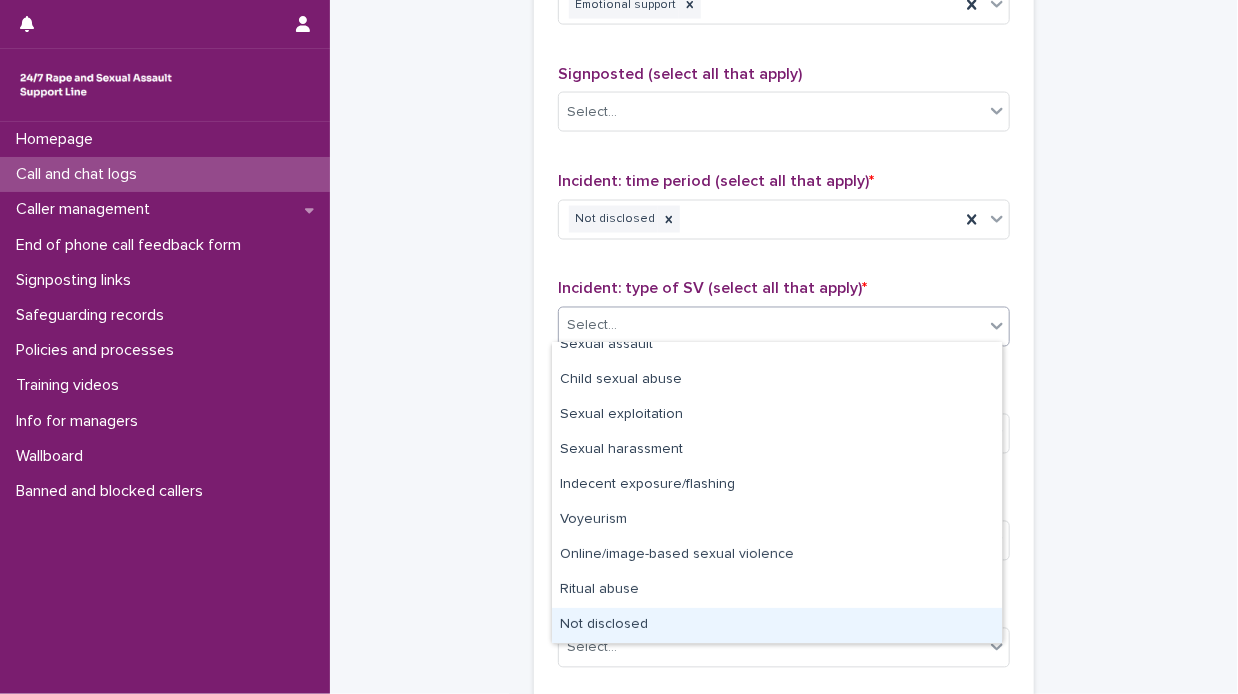 click on "Not disclosed" at bounding box center [777, 625] 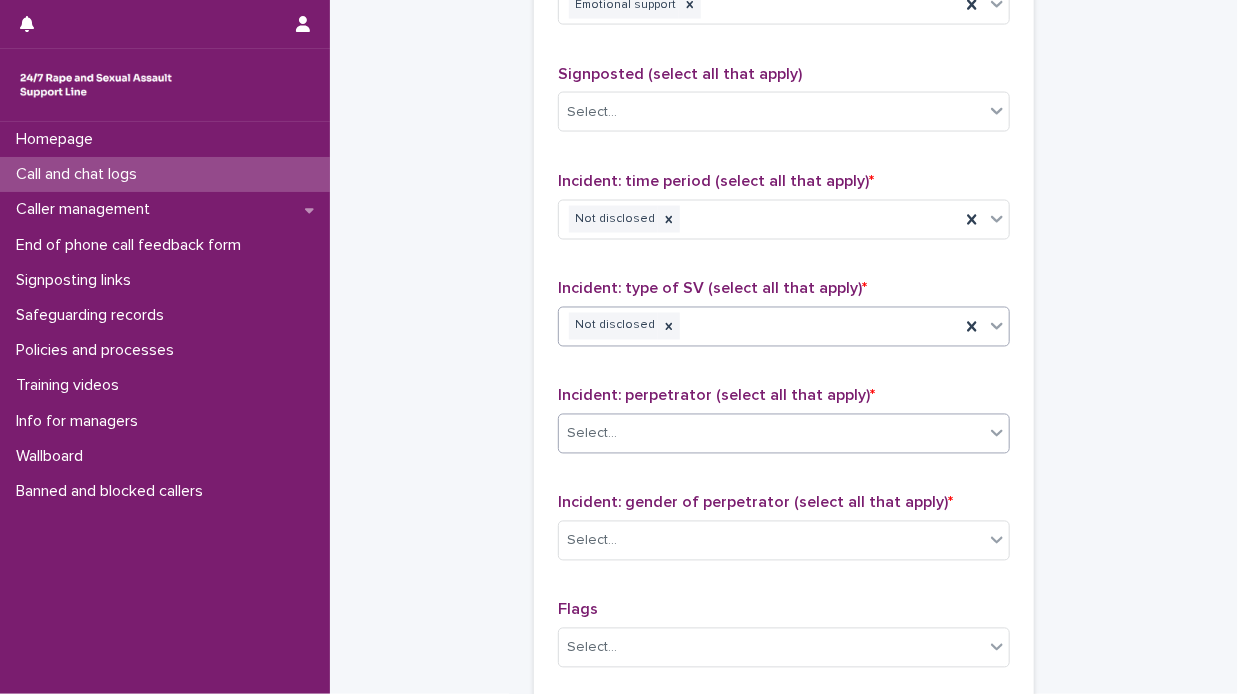 scroll, scrollTop: 1500, scrollLeft: 0, axis: vertical 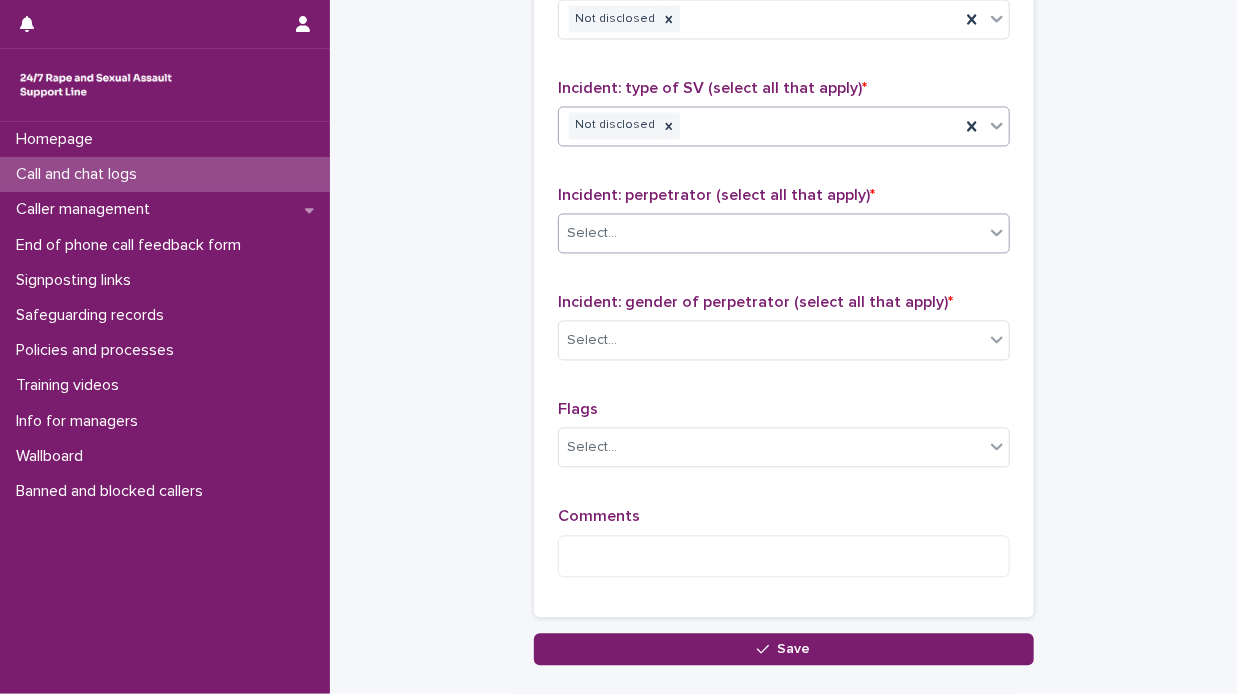 click 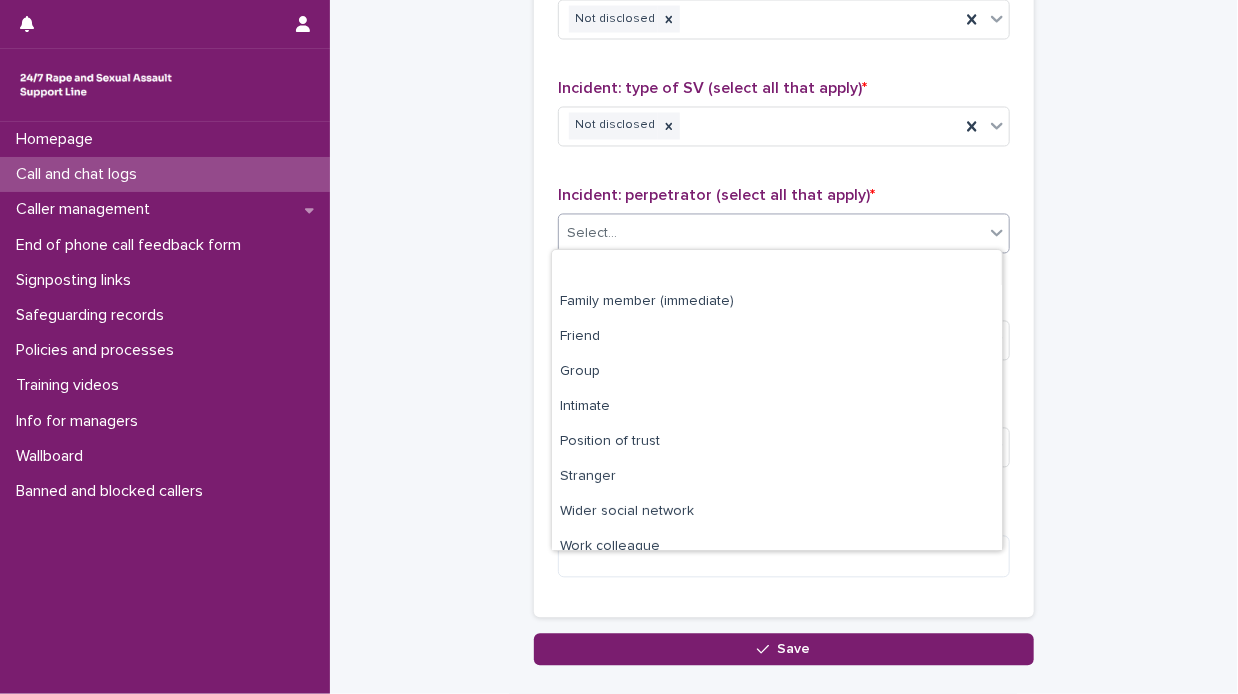 scroll, scrollTop: 84, scrollLeft: 0, axis: vertical 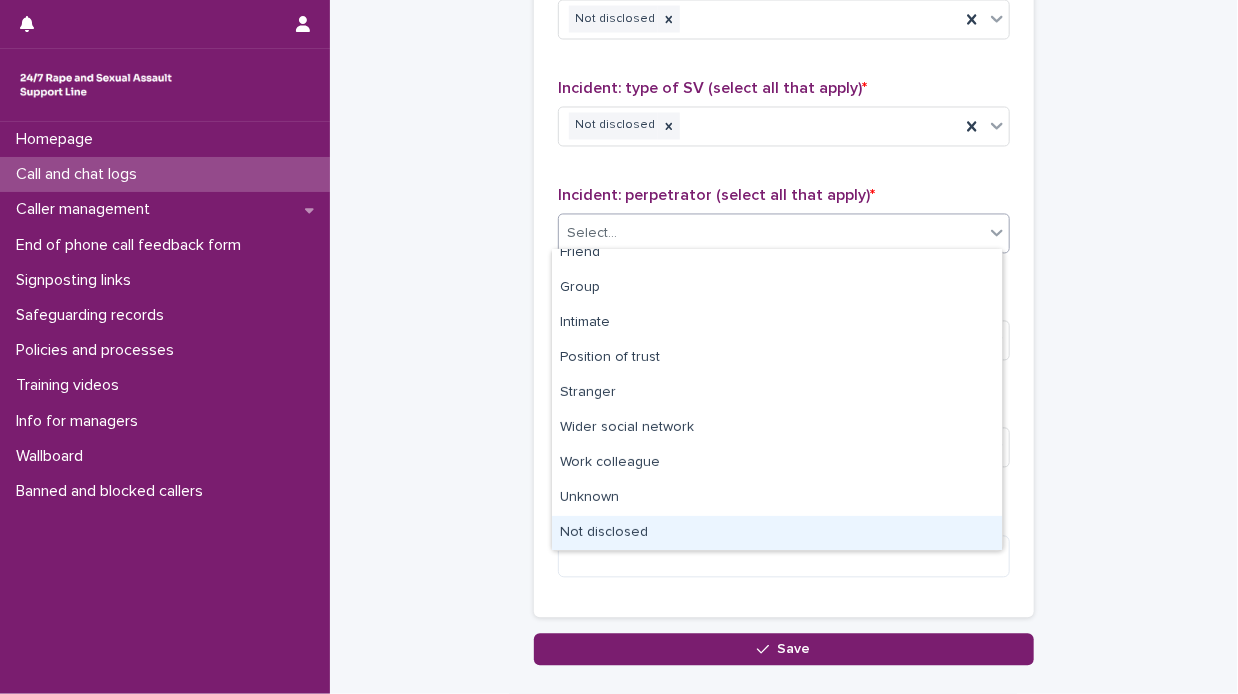 click on "Not disclosed" at bounding box center (777, 533) 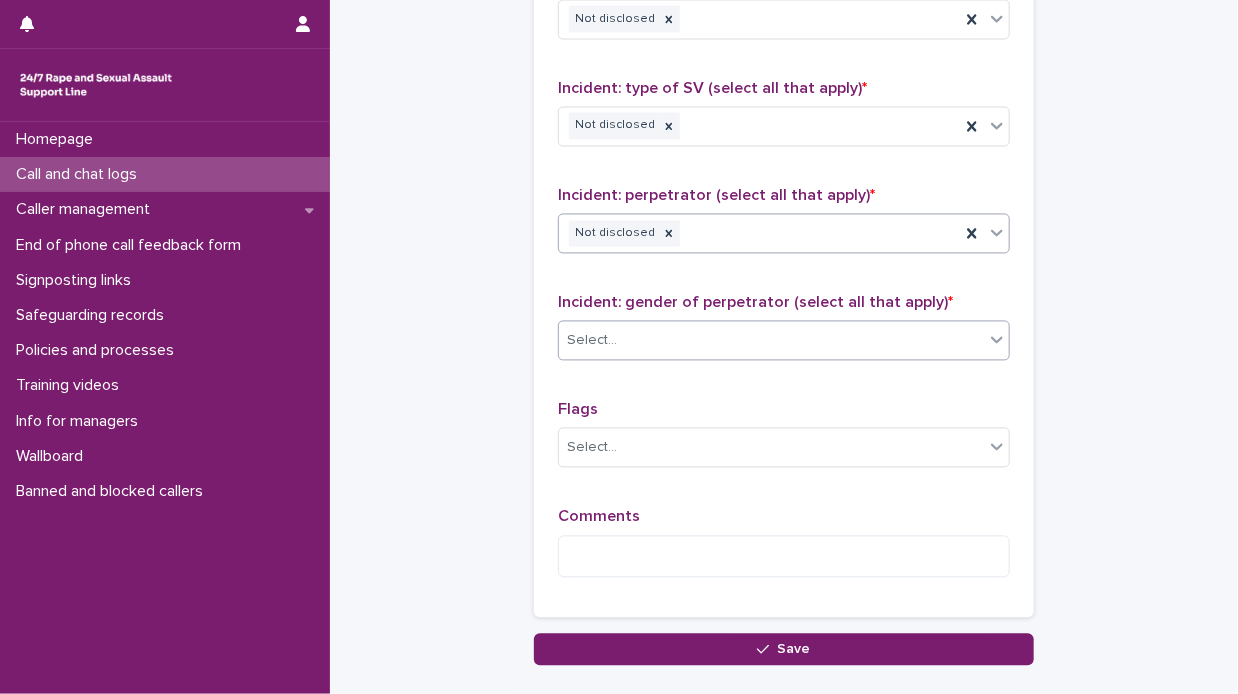 click 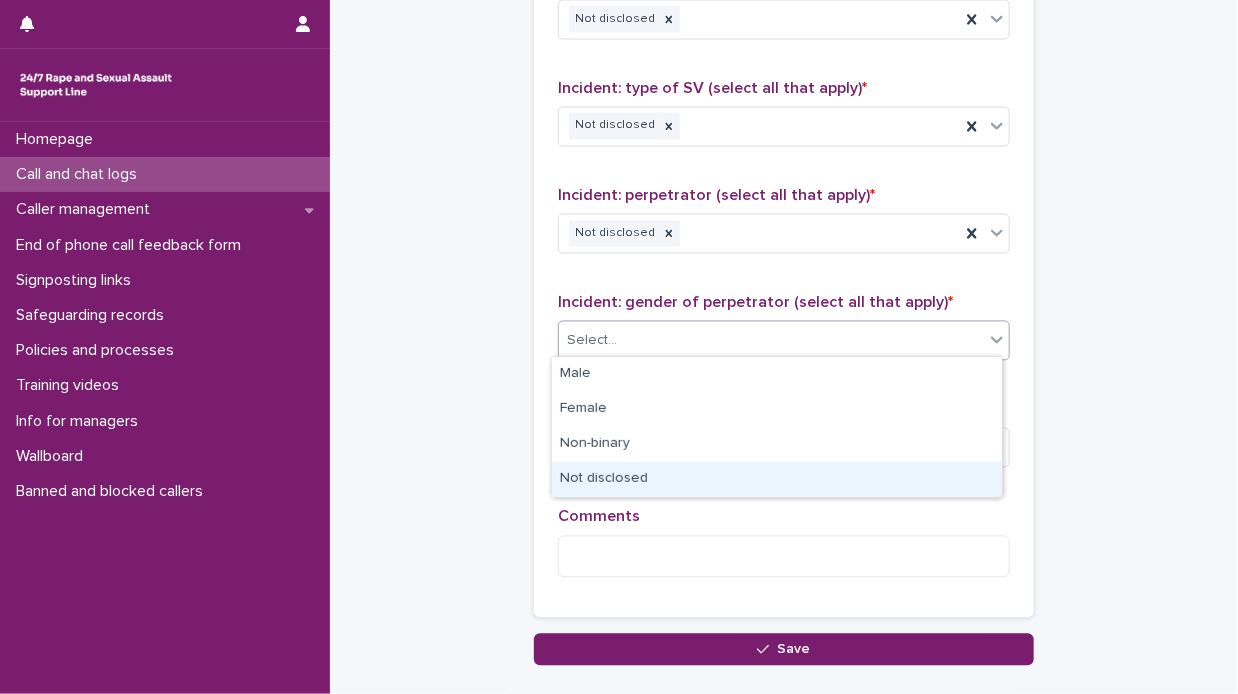 click on "Not disclosed" at bounding box center [777, 479] 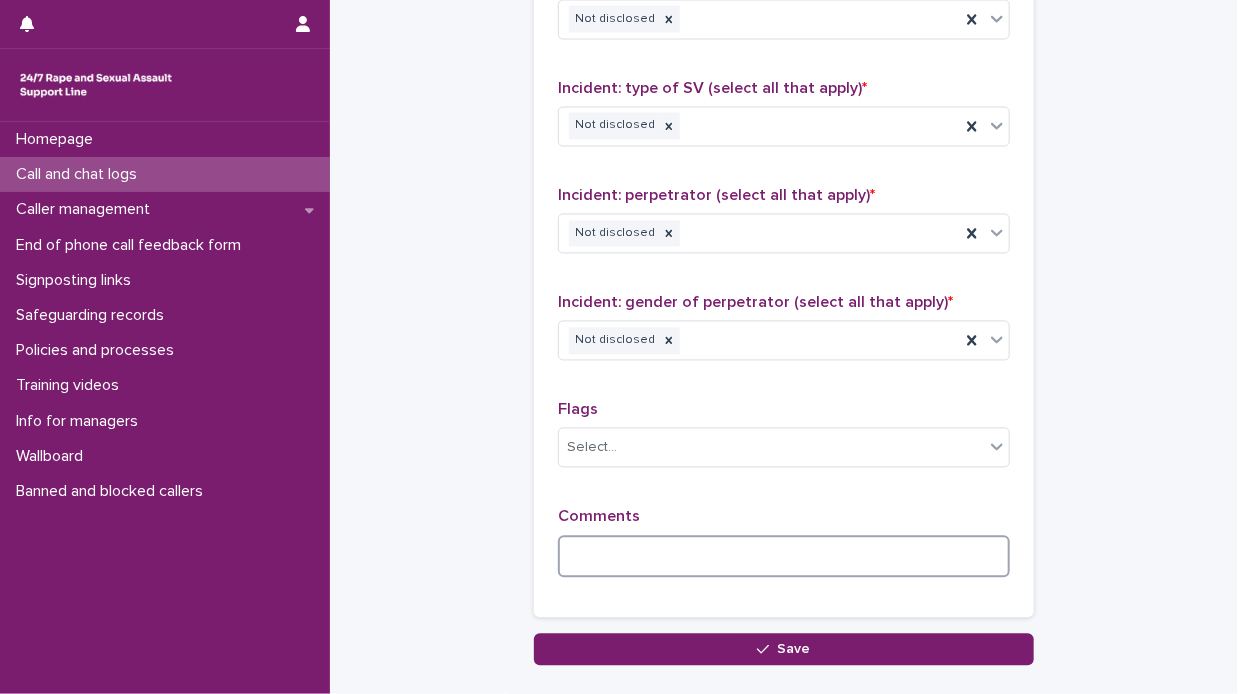 click at bounding box center [784, 557] 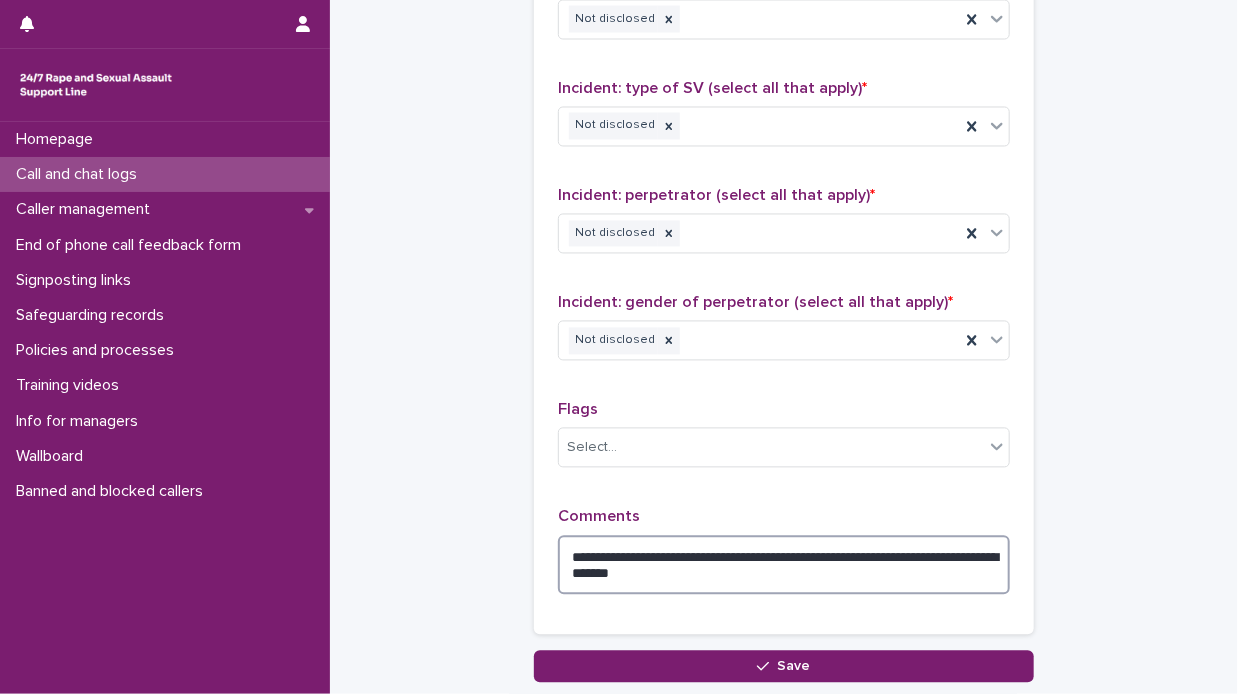 click on "**********" at bounding box center [784, 566] 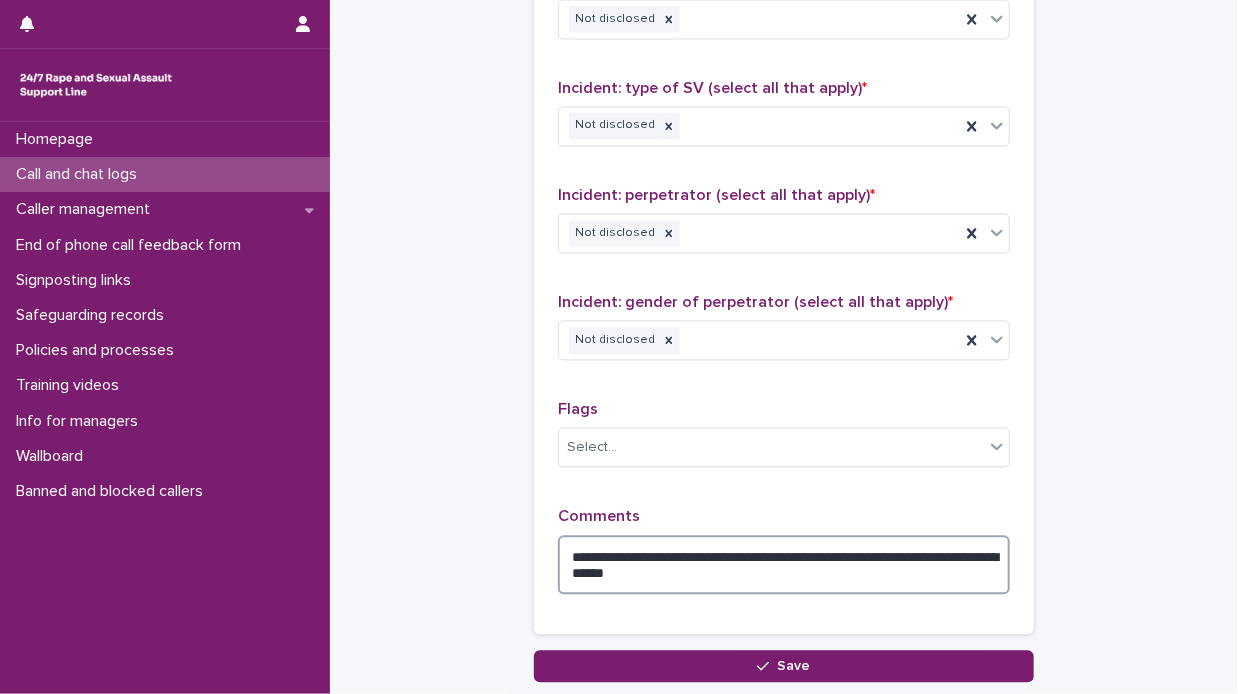 click on "**********" at bounding box center [784, 566] 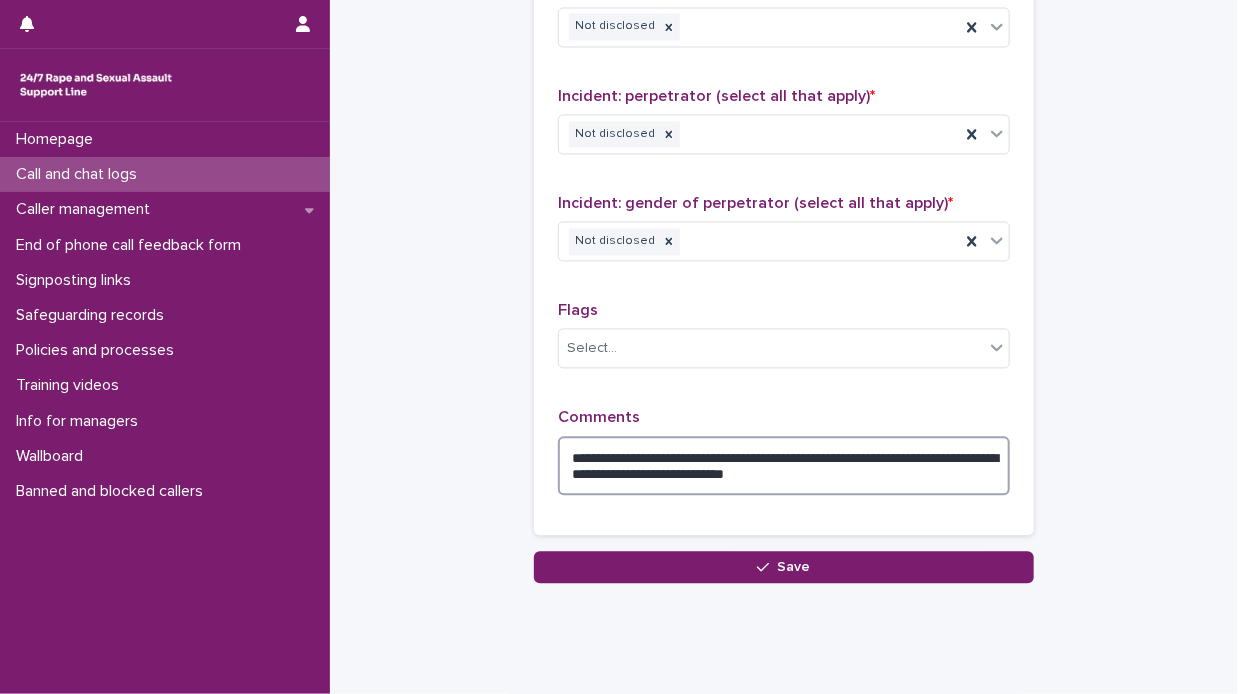 scroll, scrollTop: 1640, scrollLeft: 0, axis: vertical 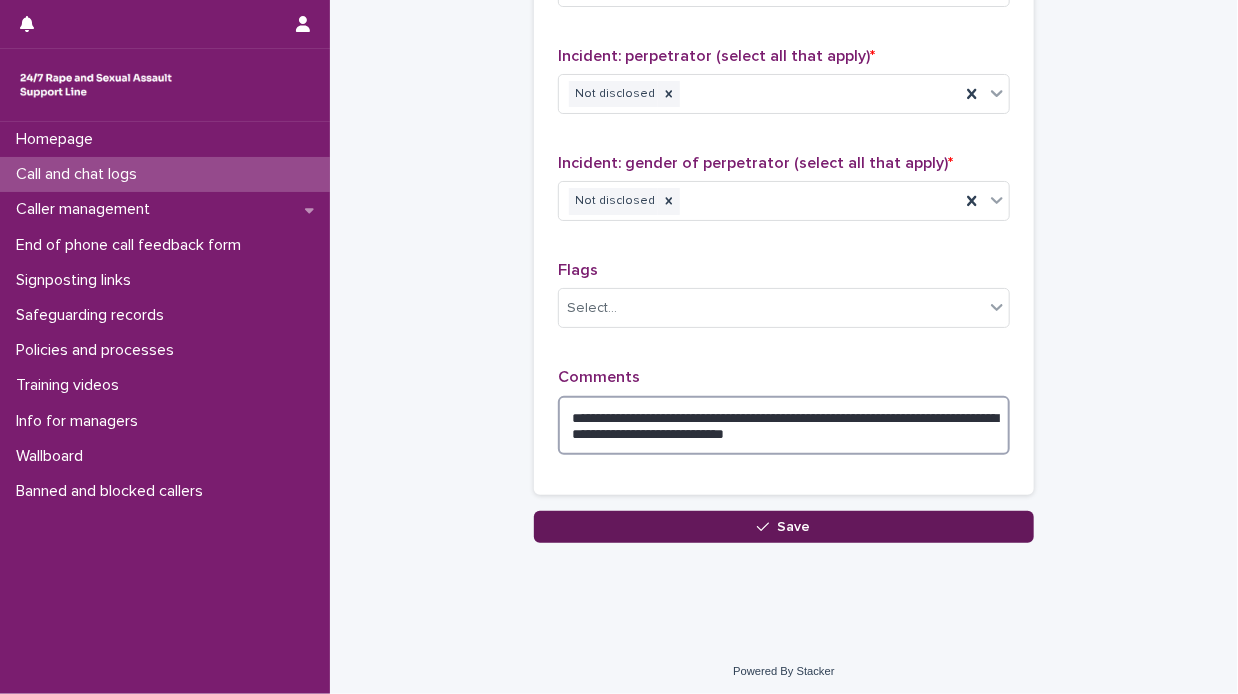 type on "**********" 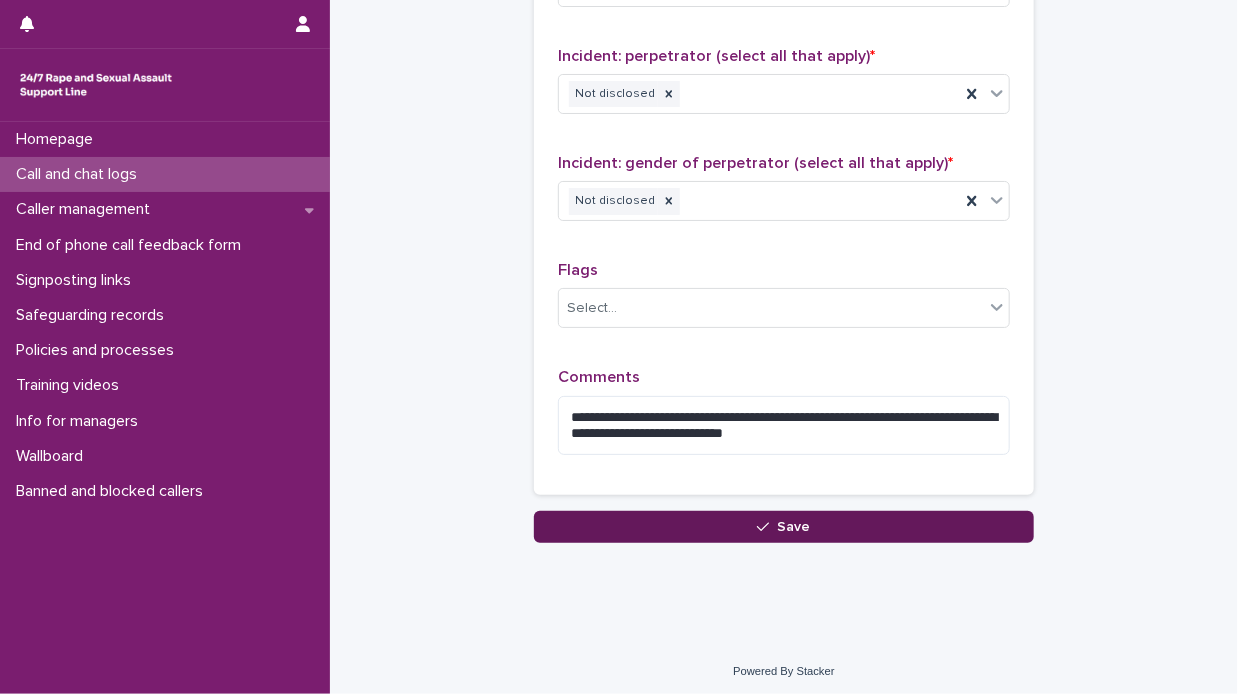 click on "Save" at bounding box center [794, 527] 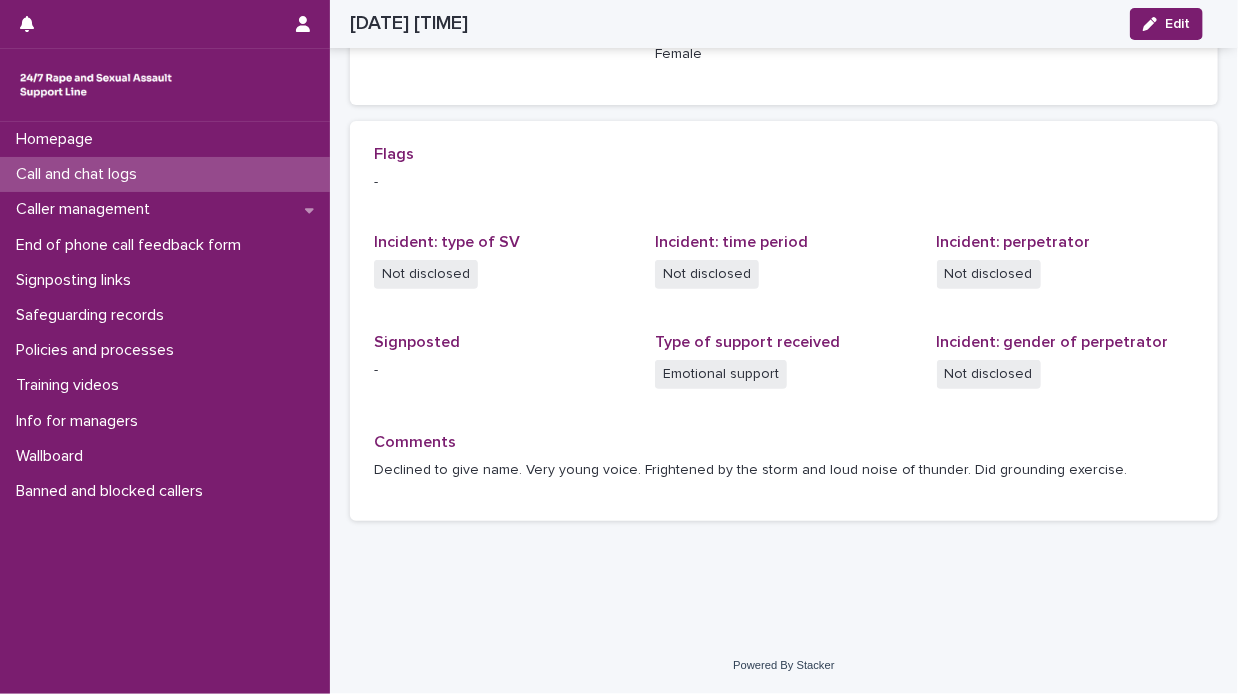 scroll, scrollTop: 368, scrollLeft: 0, axis: vertical 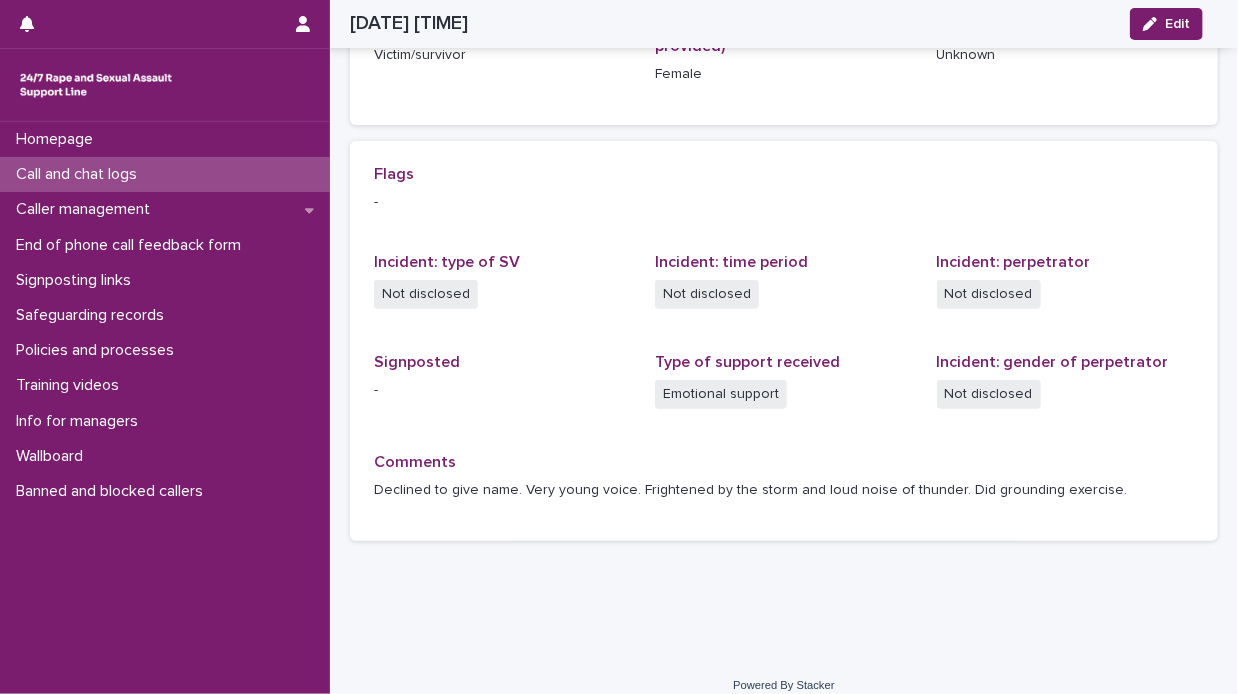 click on "Call and chat logs" at bounding box center (80, 174) 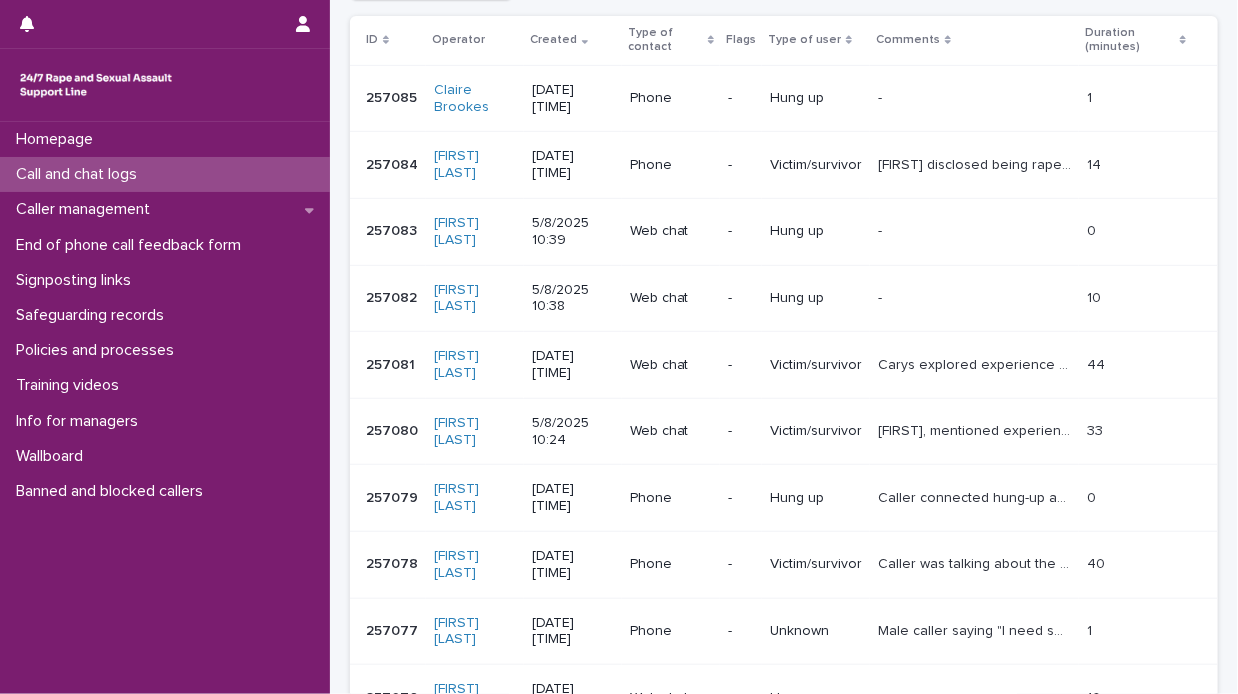 scroll, scrollTop: 0, scrollLeft: 0, axis: both 